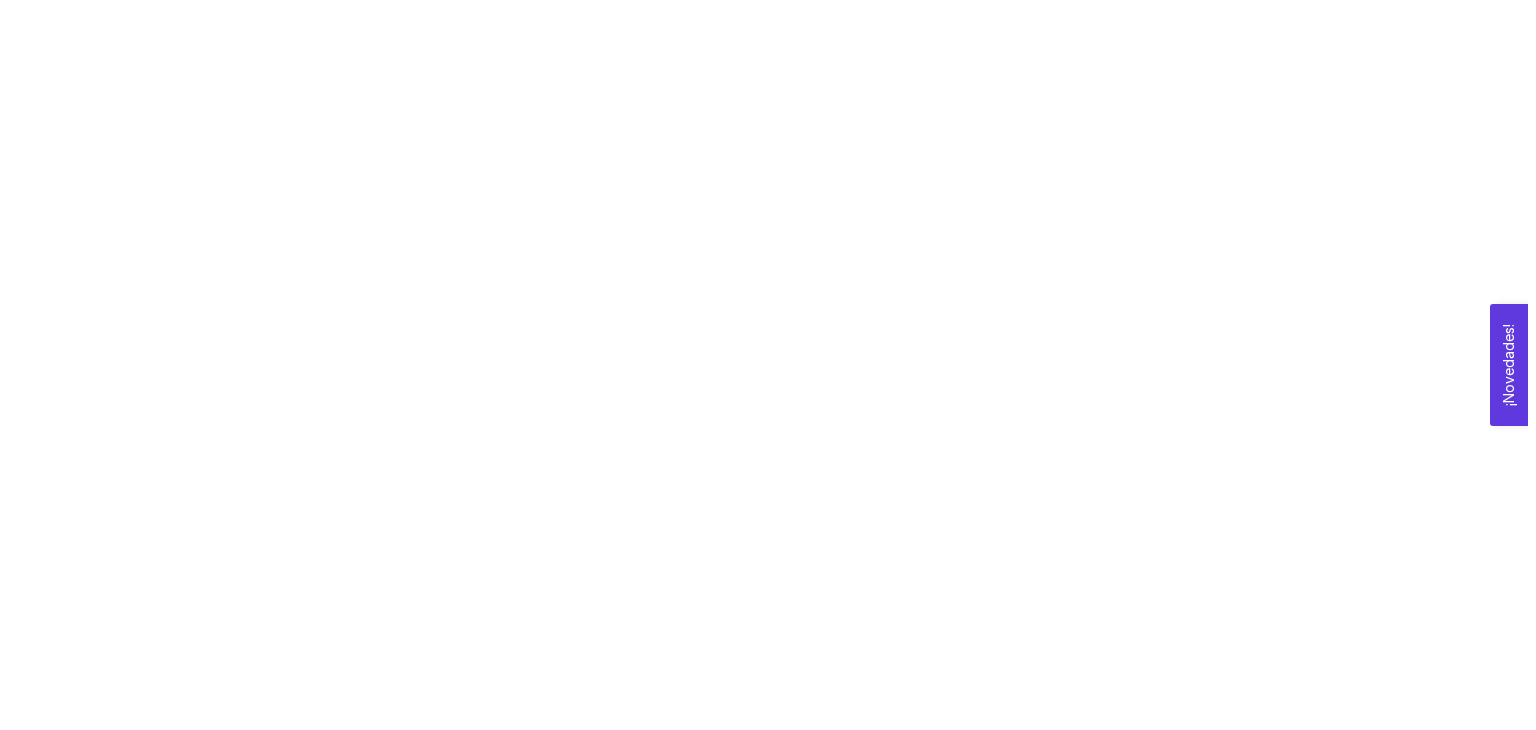 scroll, scrollTop: 0, scrollLeft: 0, axis: both 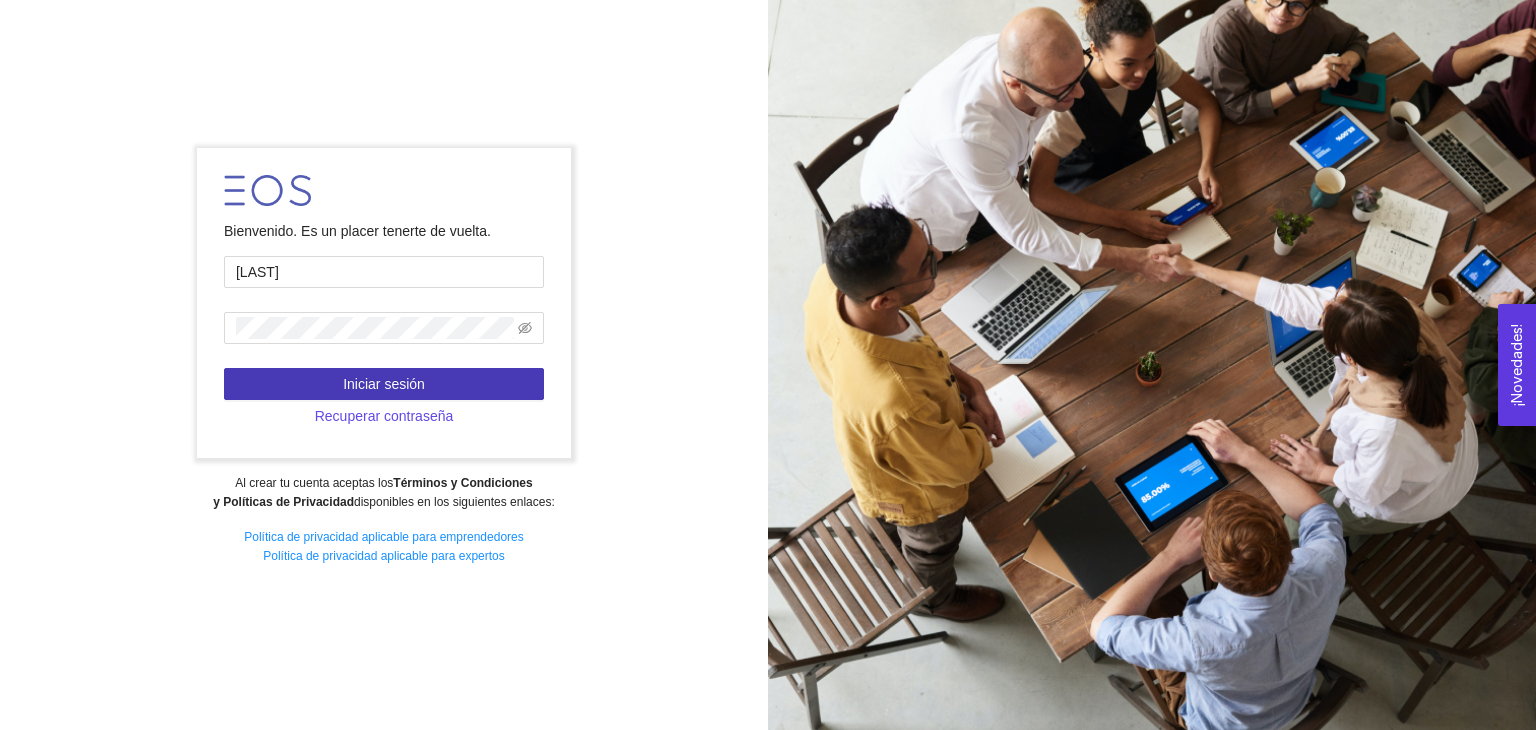 click on "Iniciar sesión" at bounding box center [384, 384] 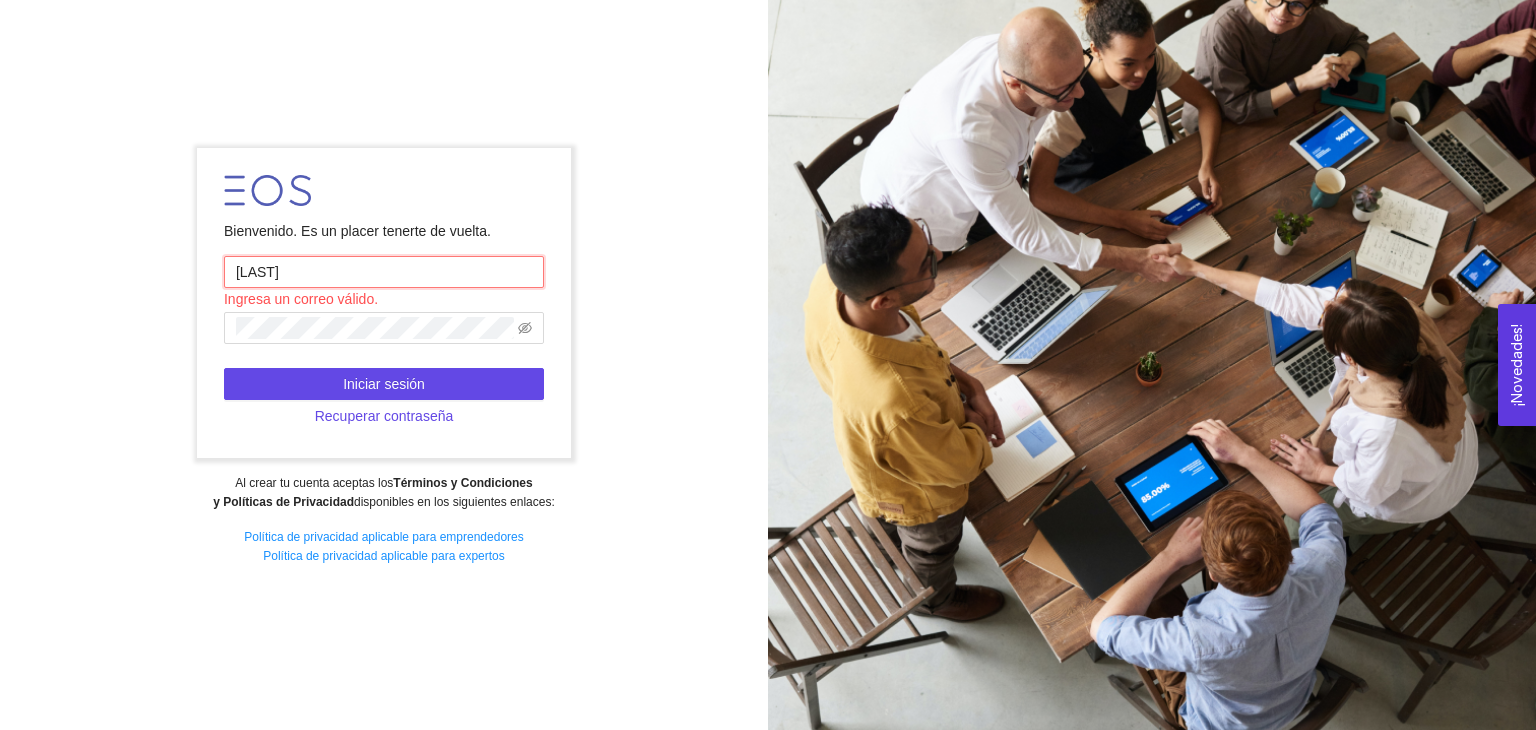 drag, startPoint x: 360, startPoint y: 270, endPoint x: 168, endPoint y: 247, distance: 193.3727 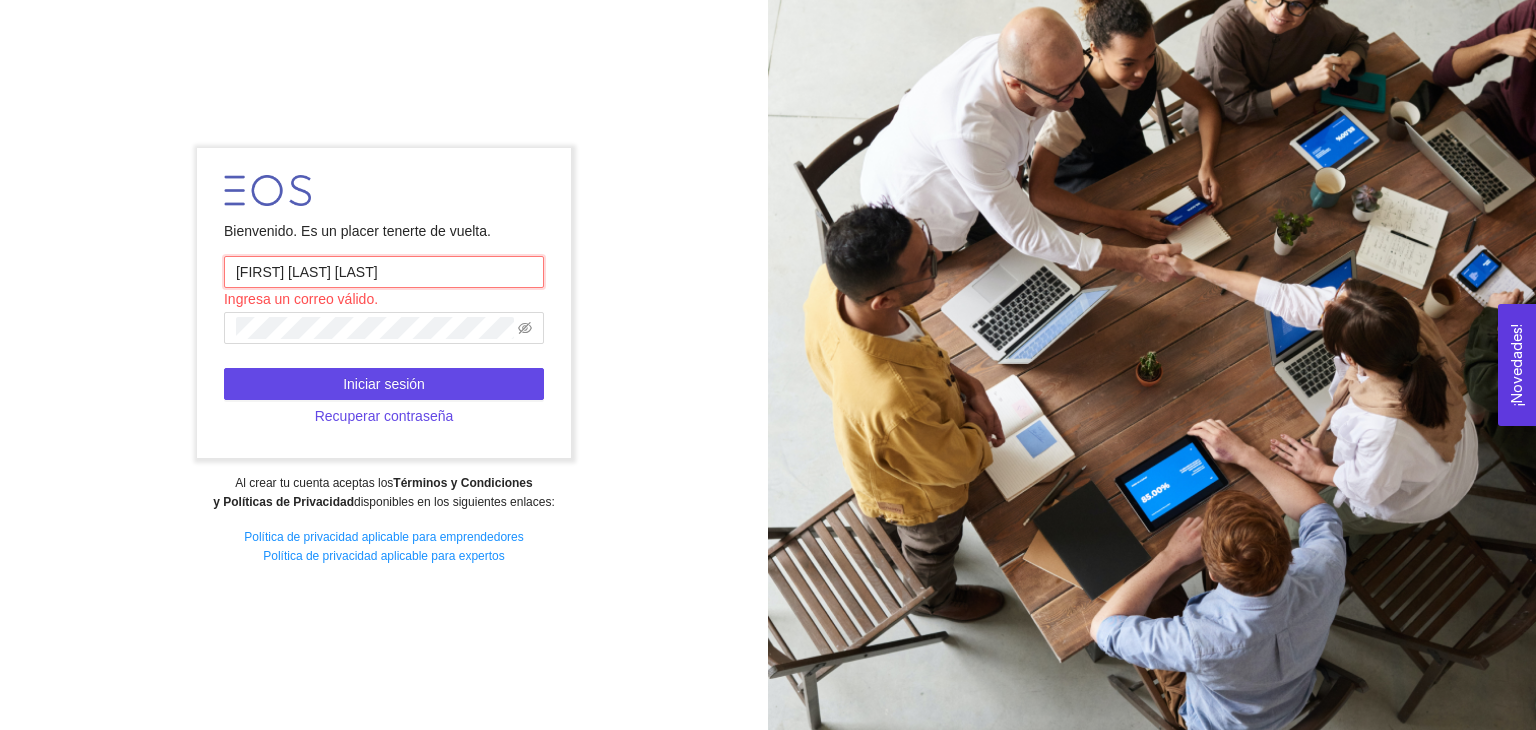 type on "[FIRST] [LAST] [LAST]" 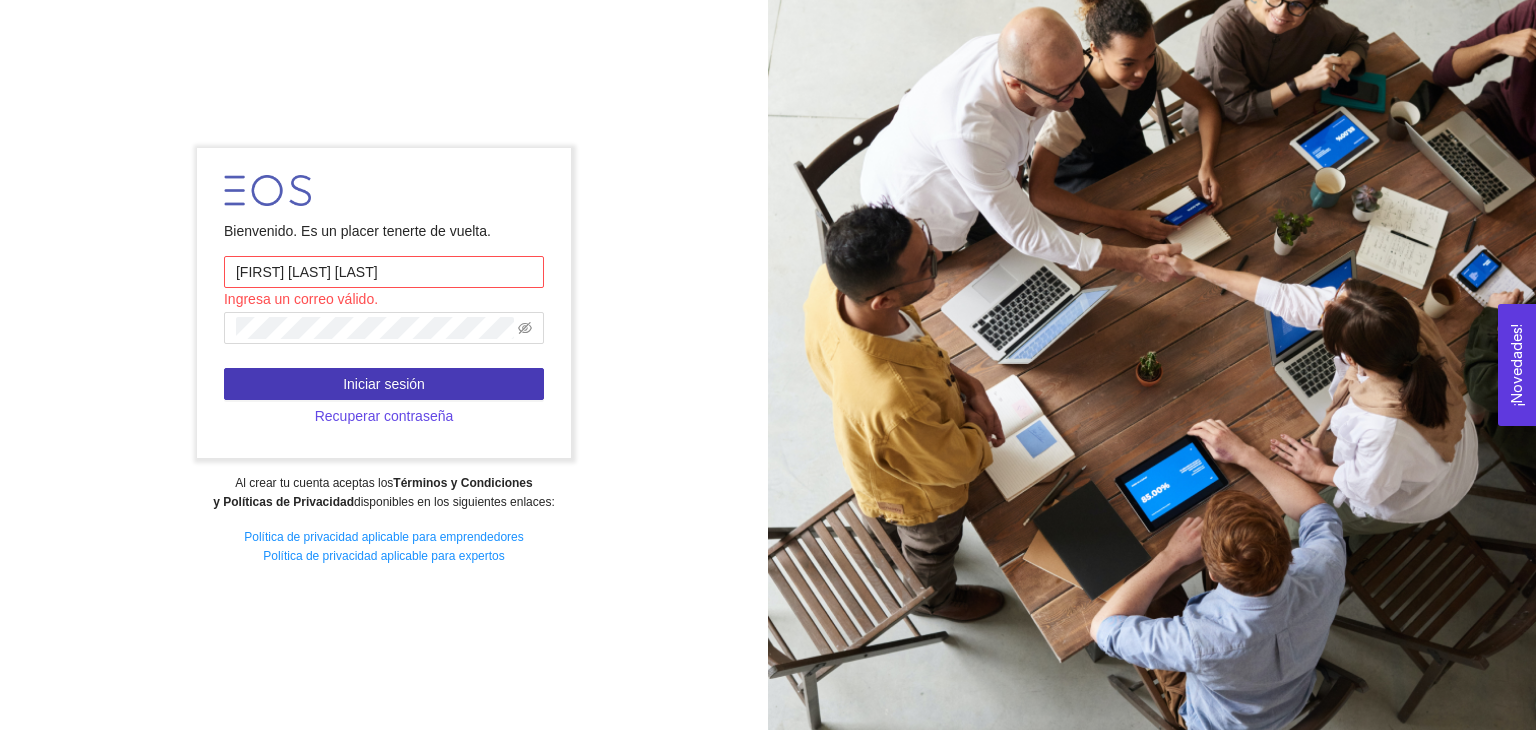 click on "Iniciar sesión" at bounding box center (384, 384) 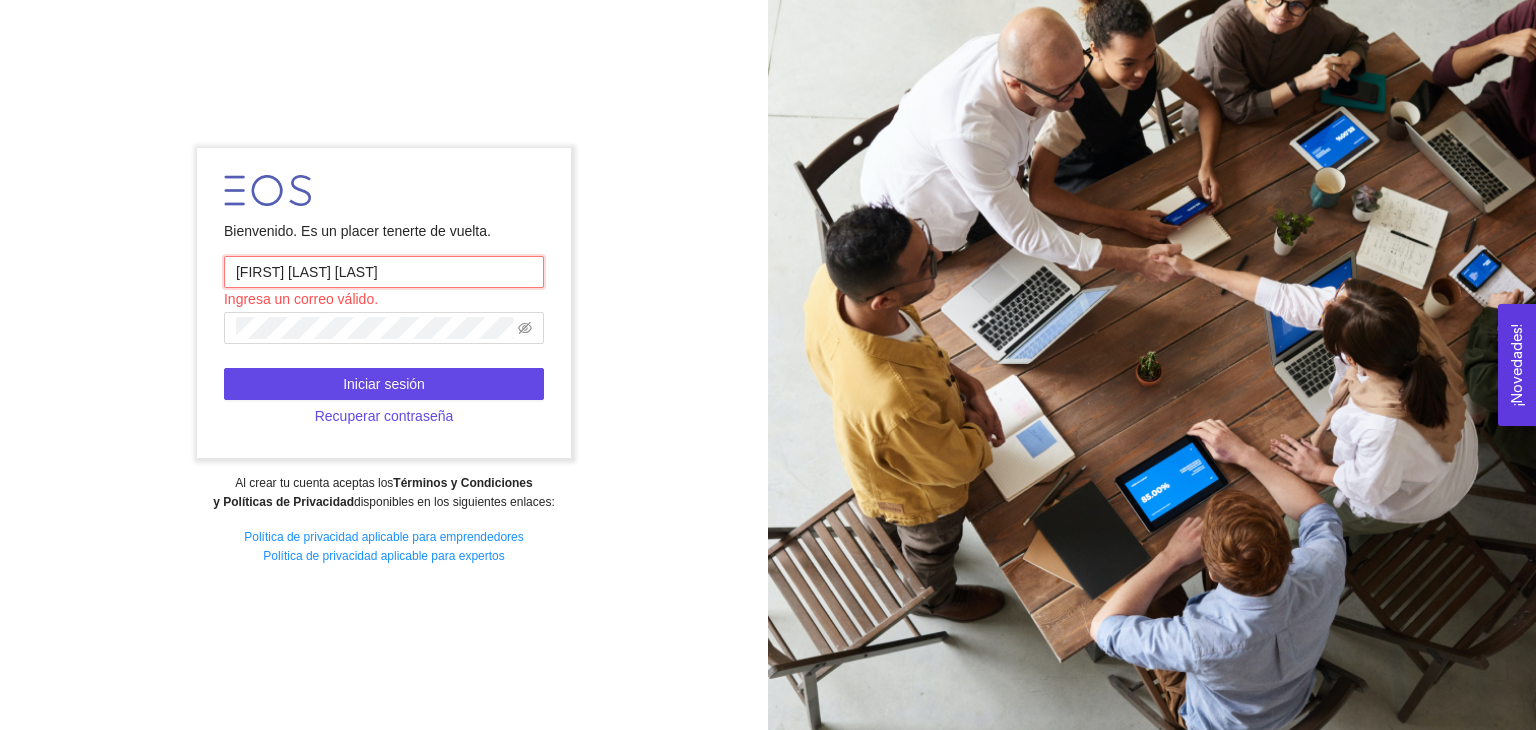 drag, startPoint x: 388, startPoint y: 271, endPoint x: 184, endPoint y: 266, distance: 204.06126 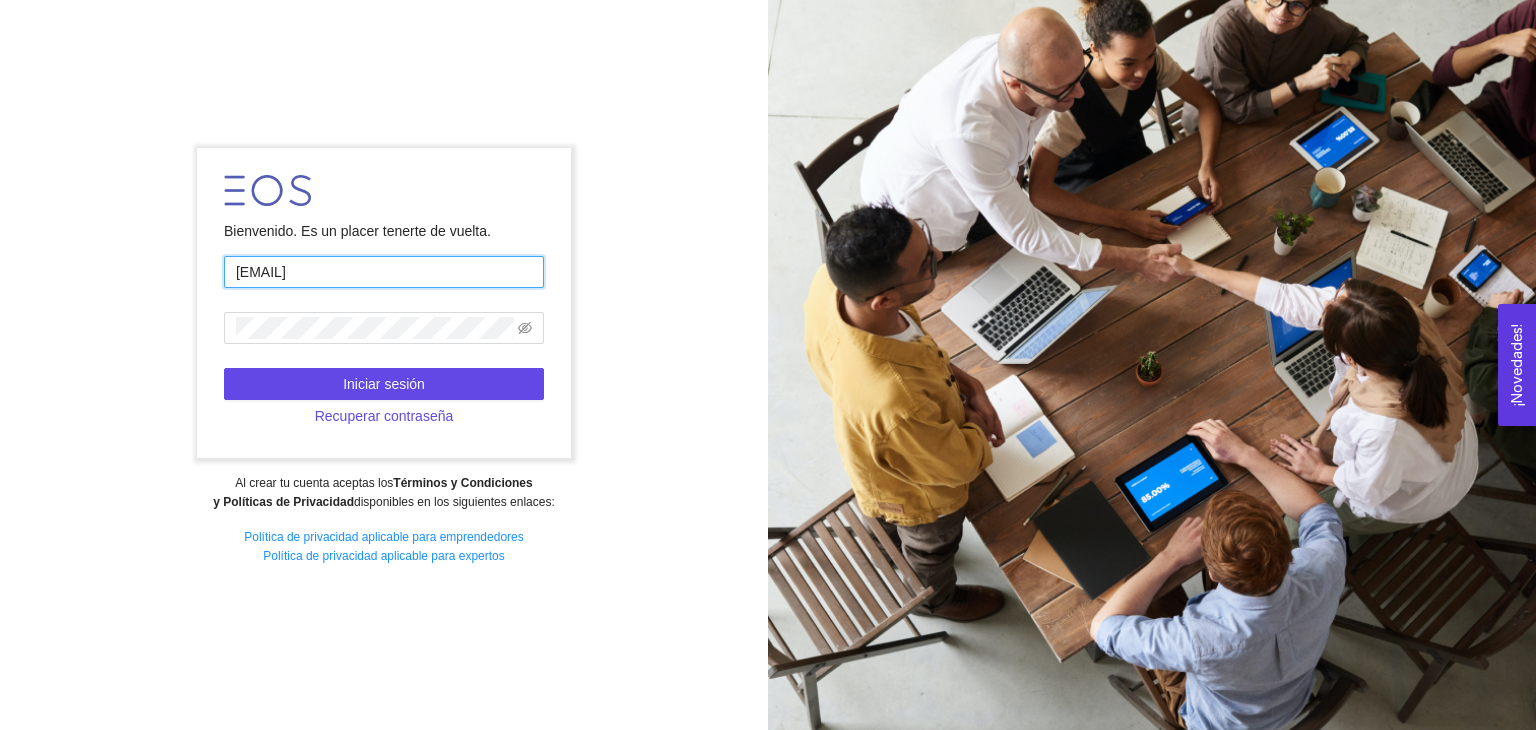 type on "[EMAIL]" 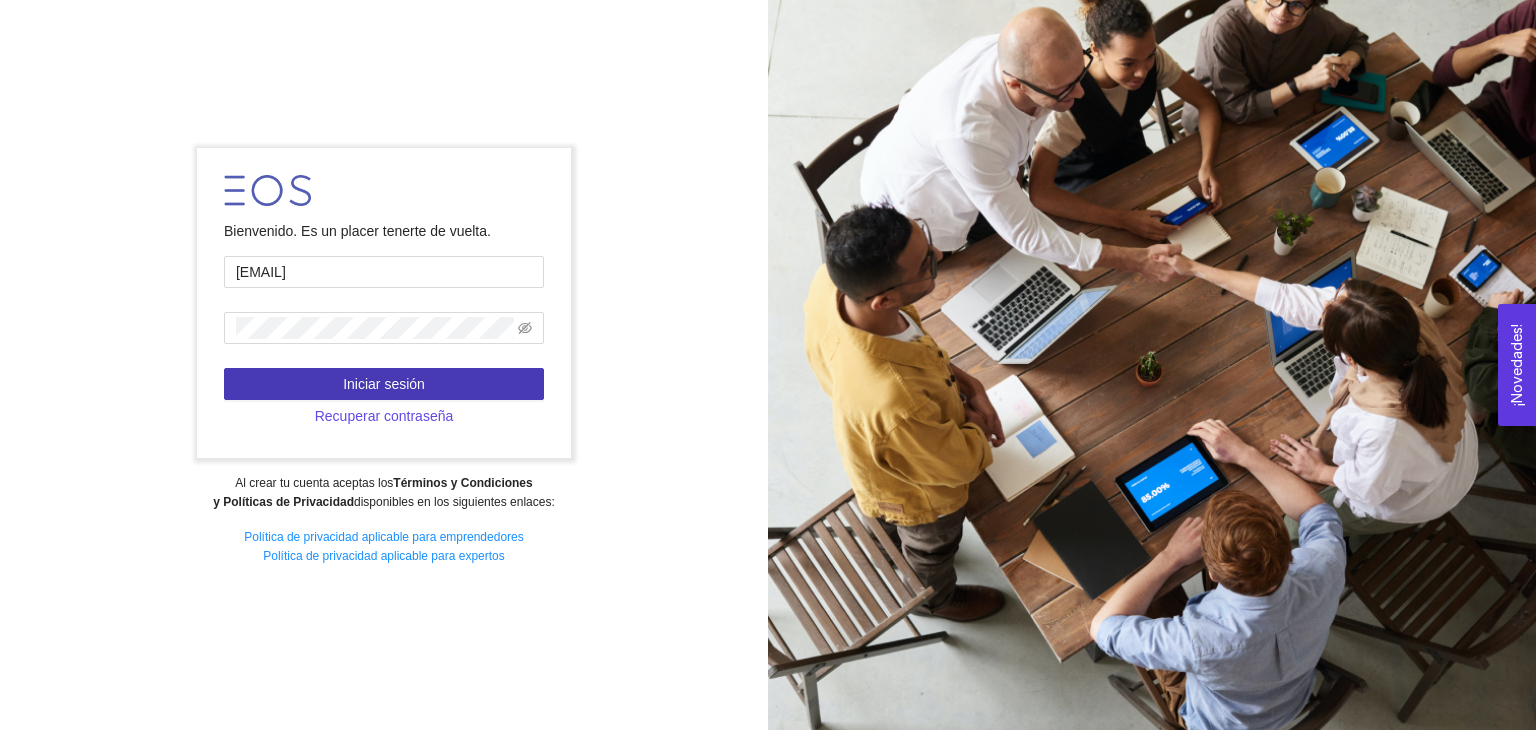 click on "Iniciar sesión" at bounding box center (384, 384) 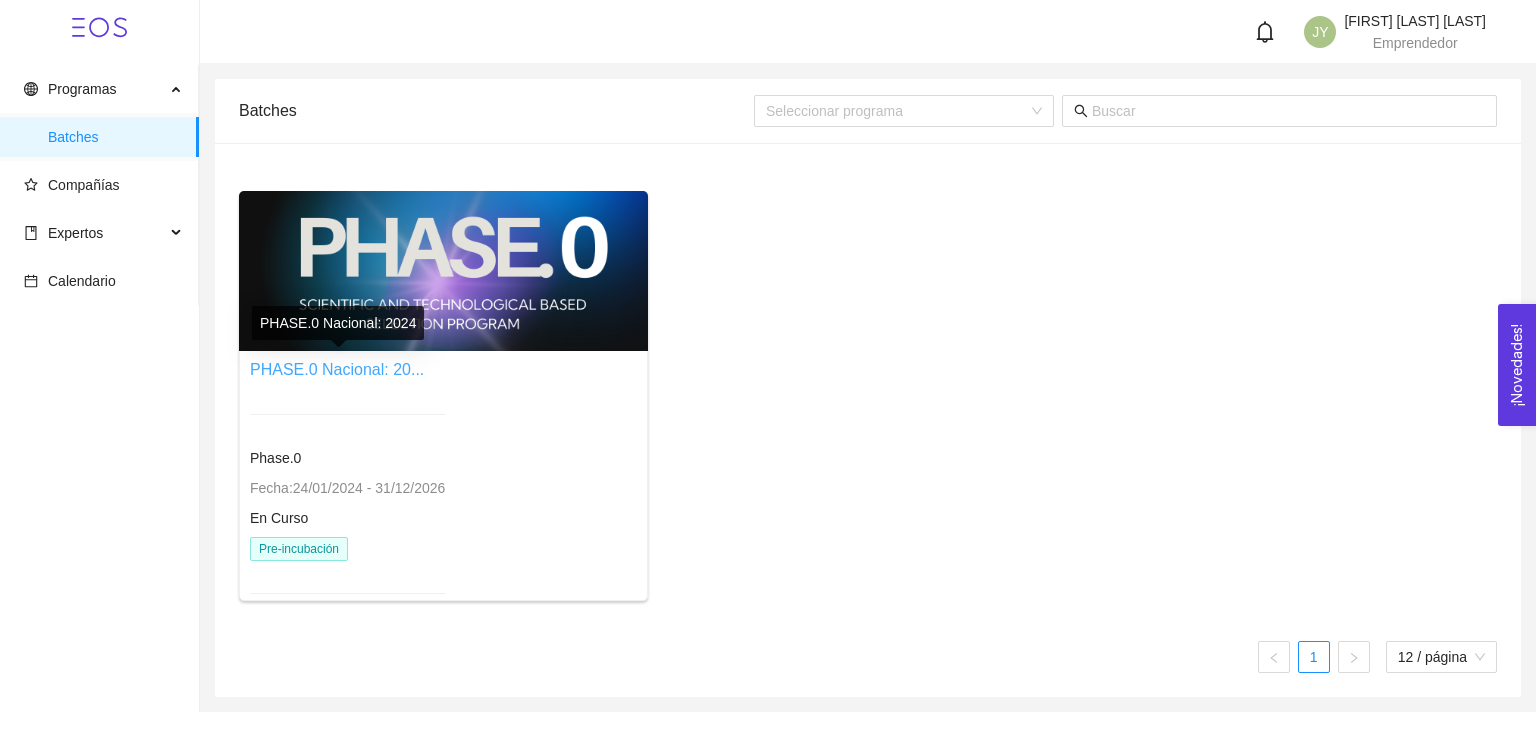 click on "PHASE.0 Nacional: 20..." at bounding box center (337, 369) 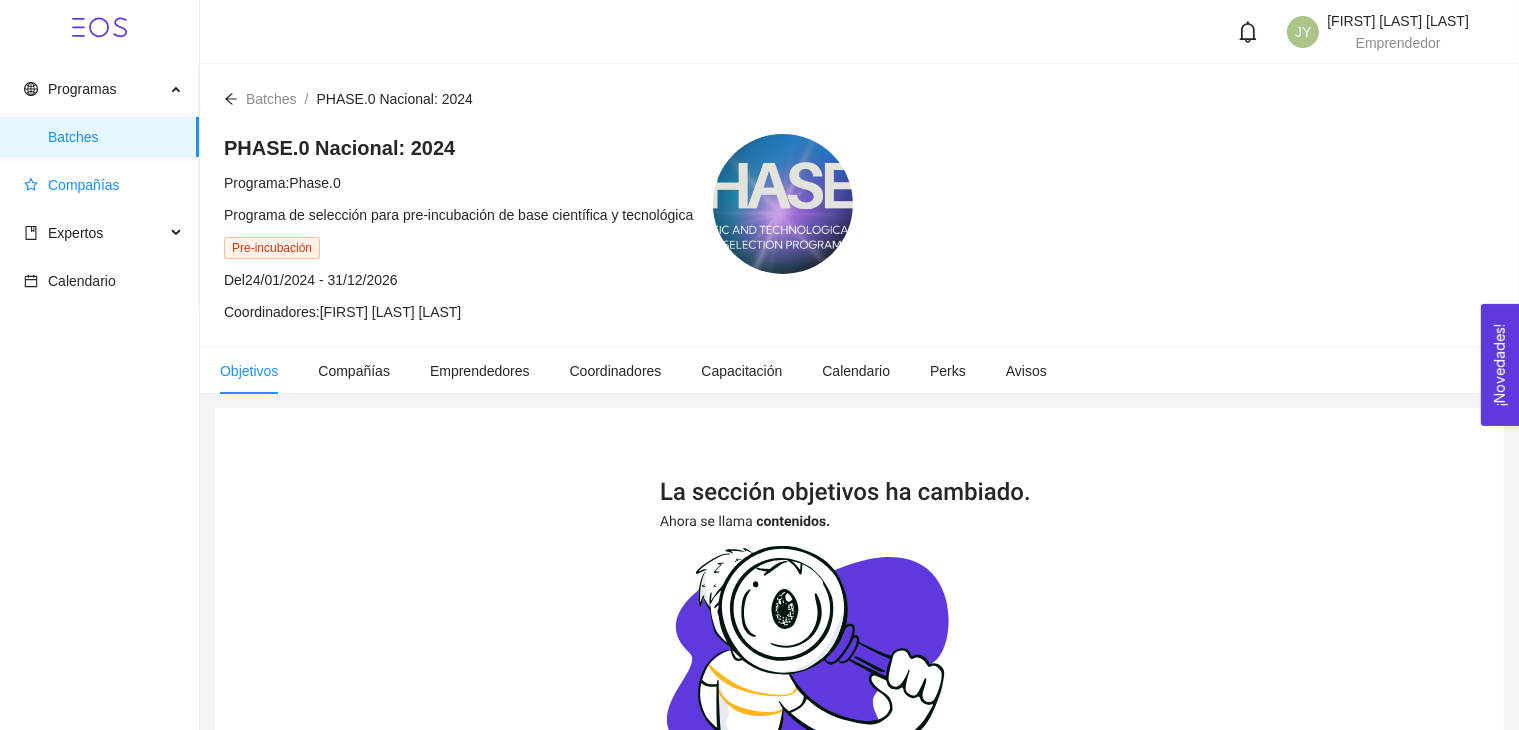 click on "Compañías" at bounding box center (103, 185) 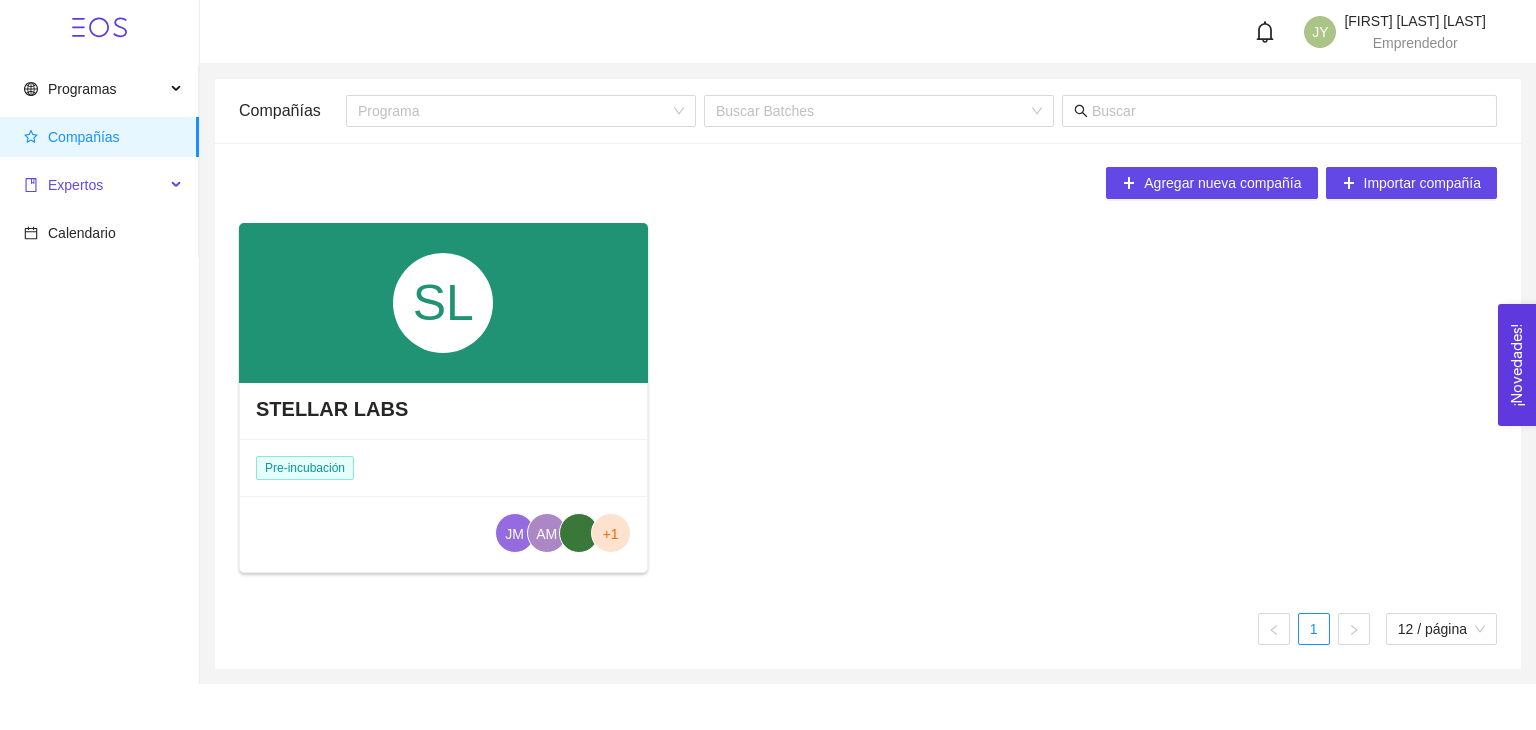 click on "Expertos" at bounding box center [94, 185] 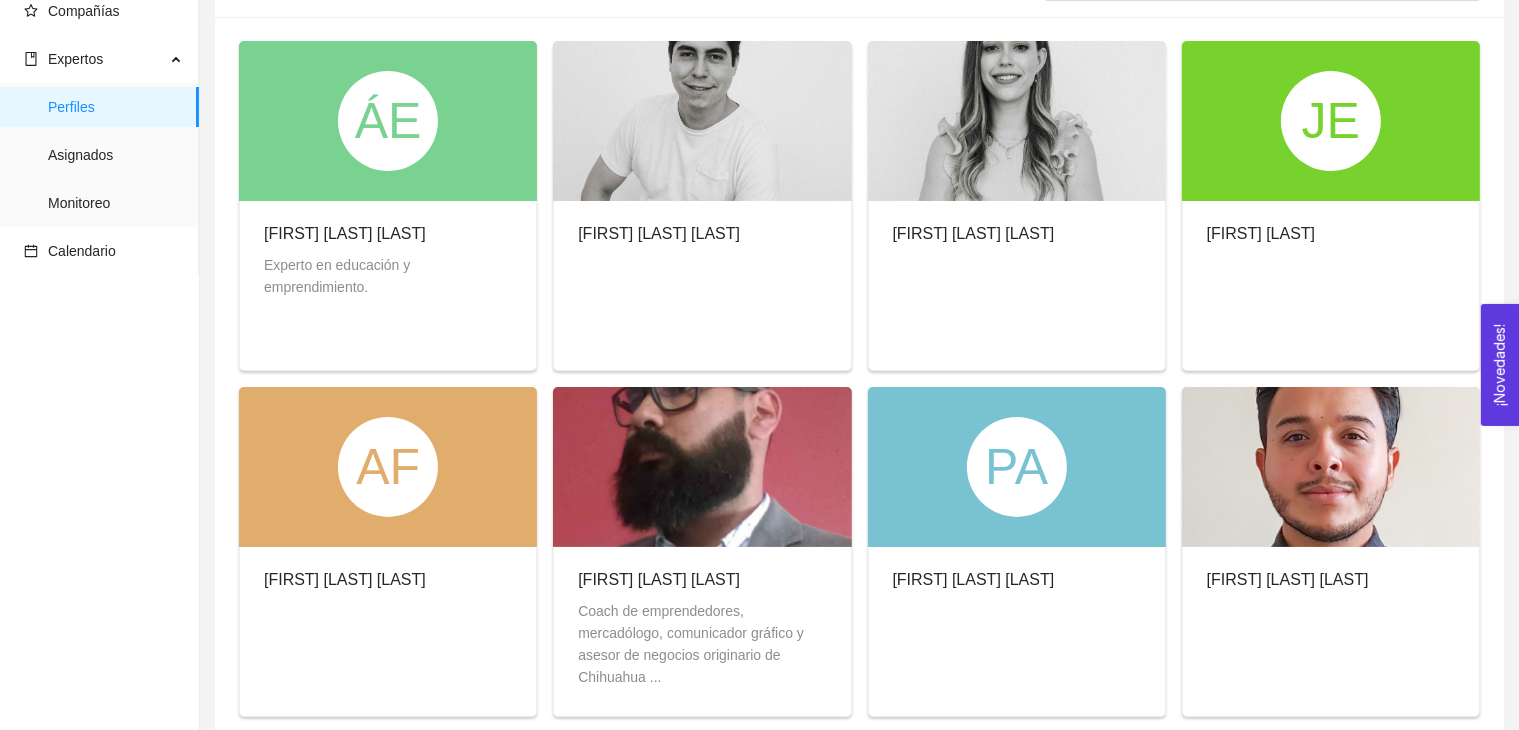 scroll, scrollTop: 0, scrollLeft: 0, axis: both 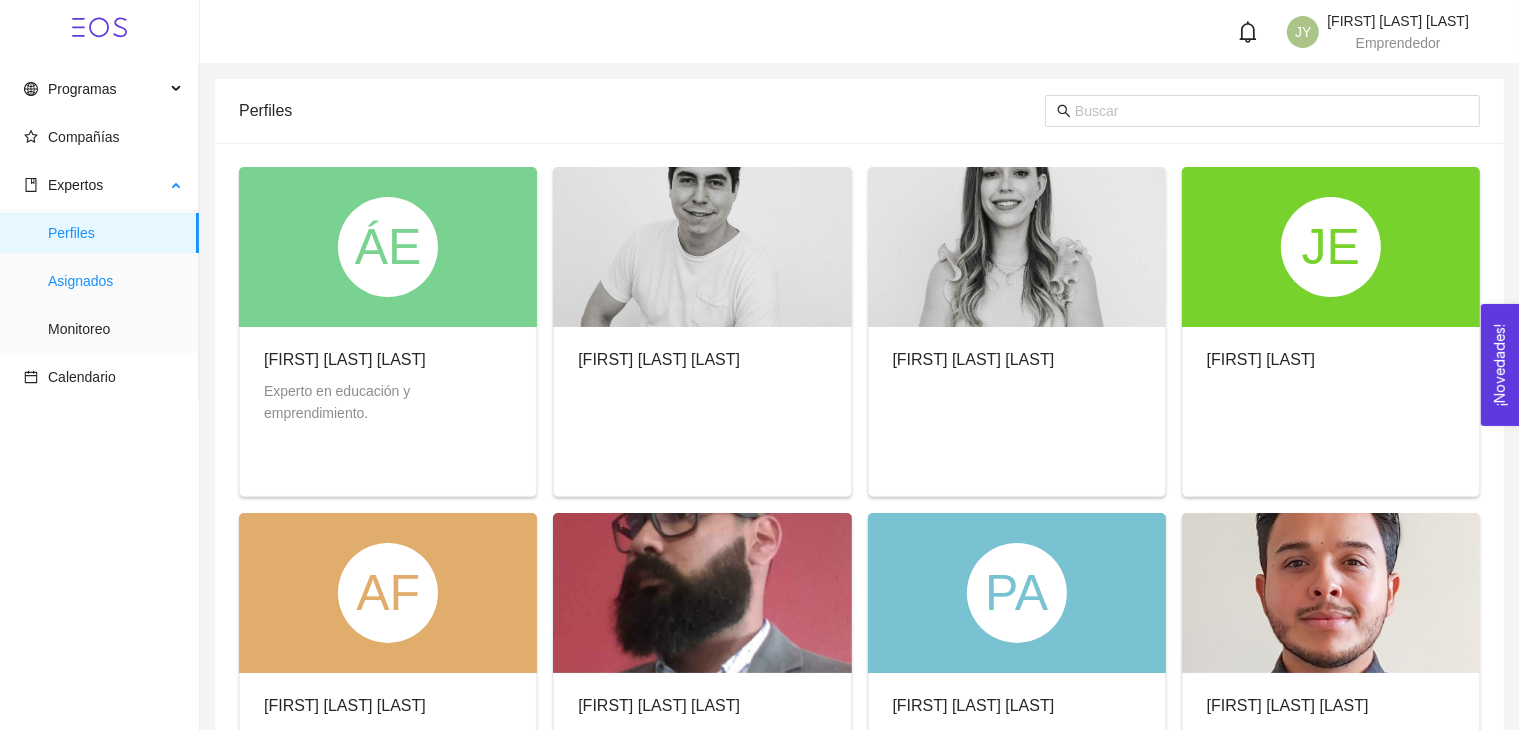 click on "Asignados" at bounding box center [115, 281] 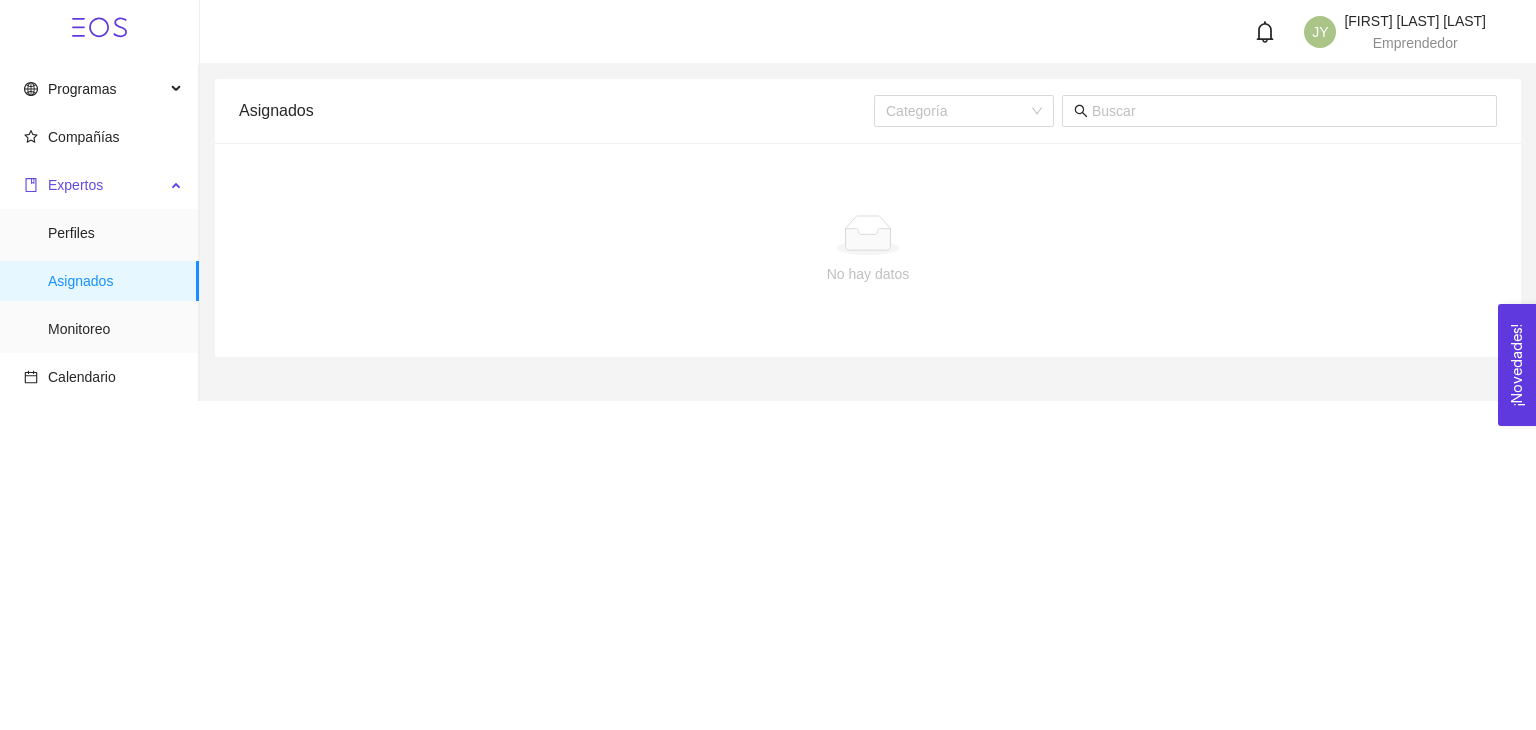 click on "Expertos" at bounding box center [75, 185] 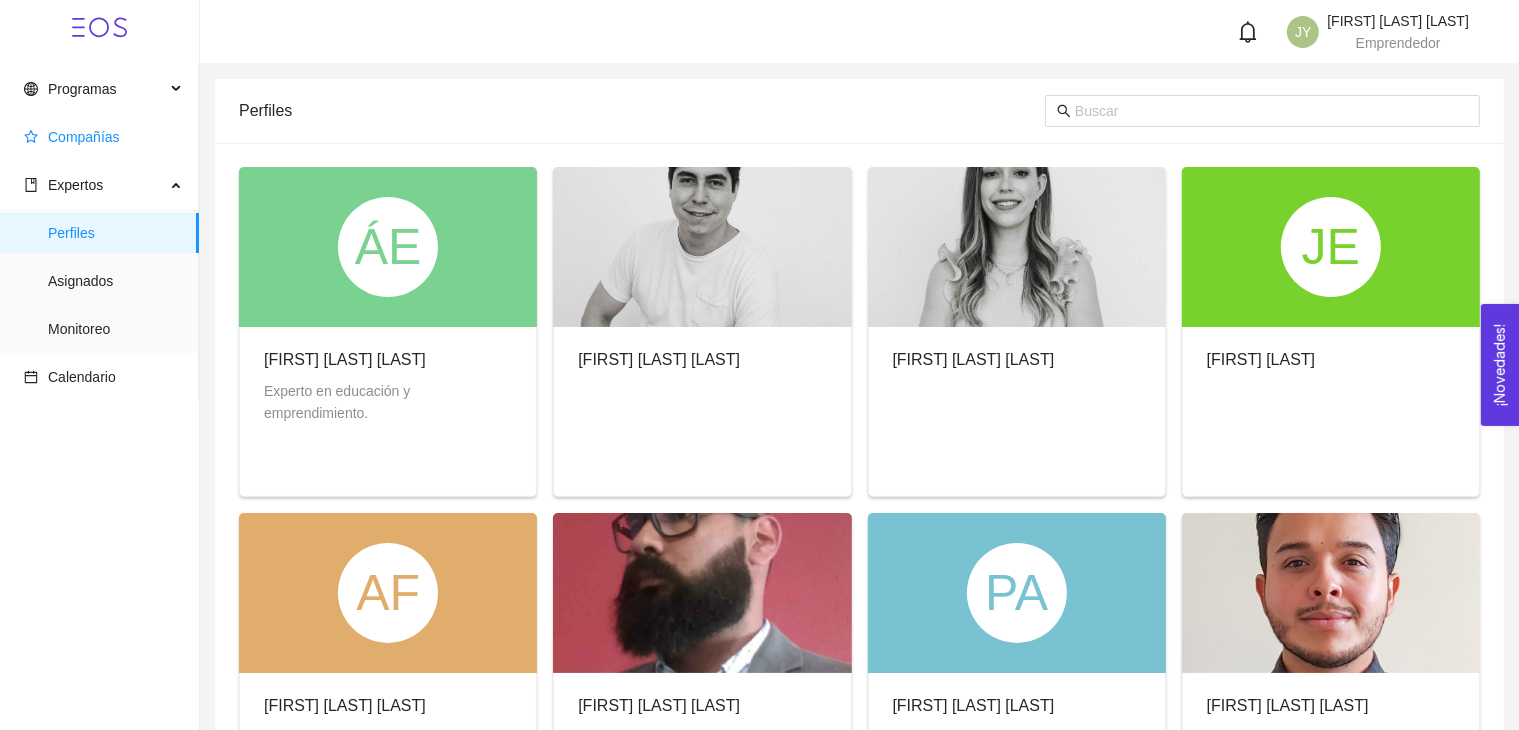 click on "Compañías" at bounding box center [103, 137] 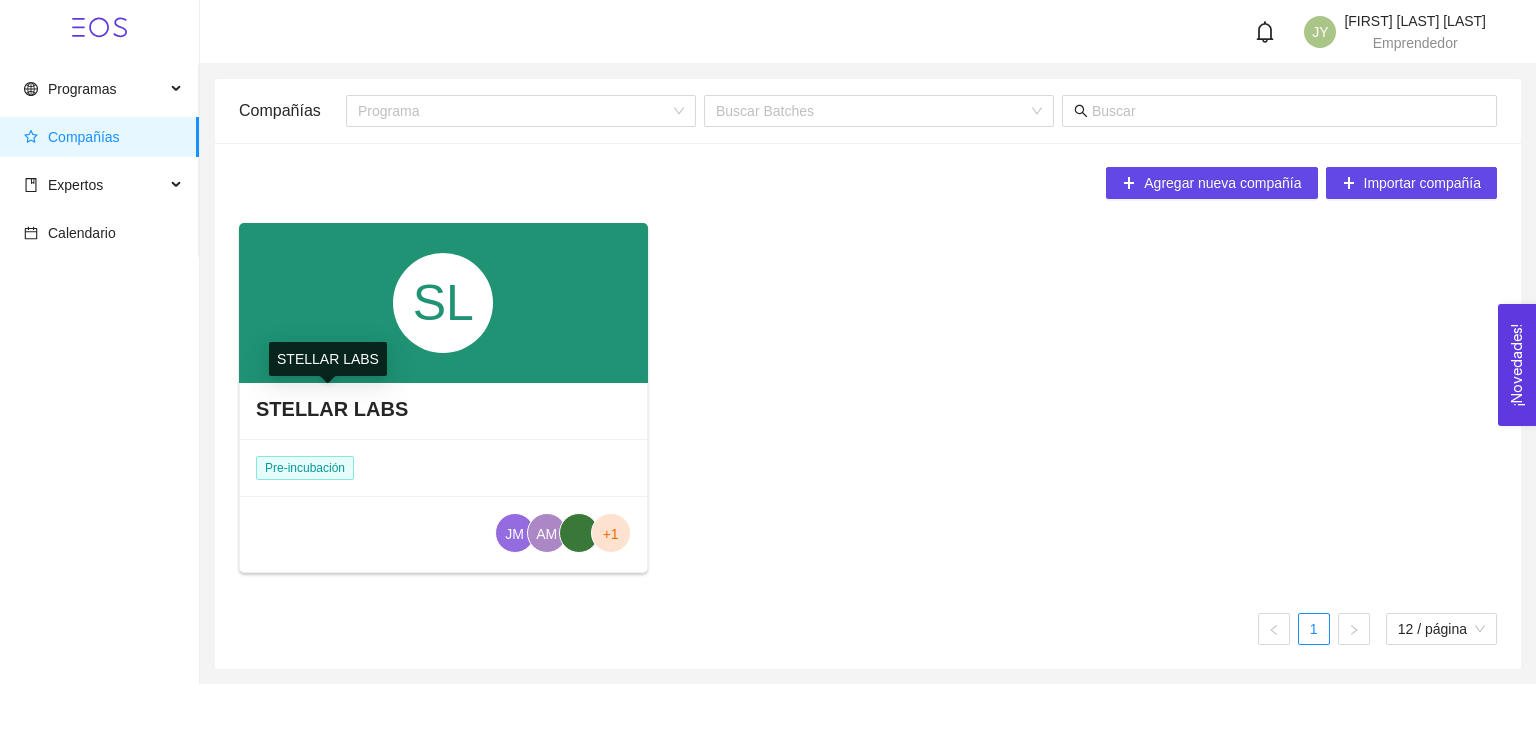 click on "STELLAR LABS" at bounding box center [332, 409] 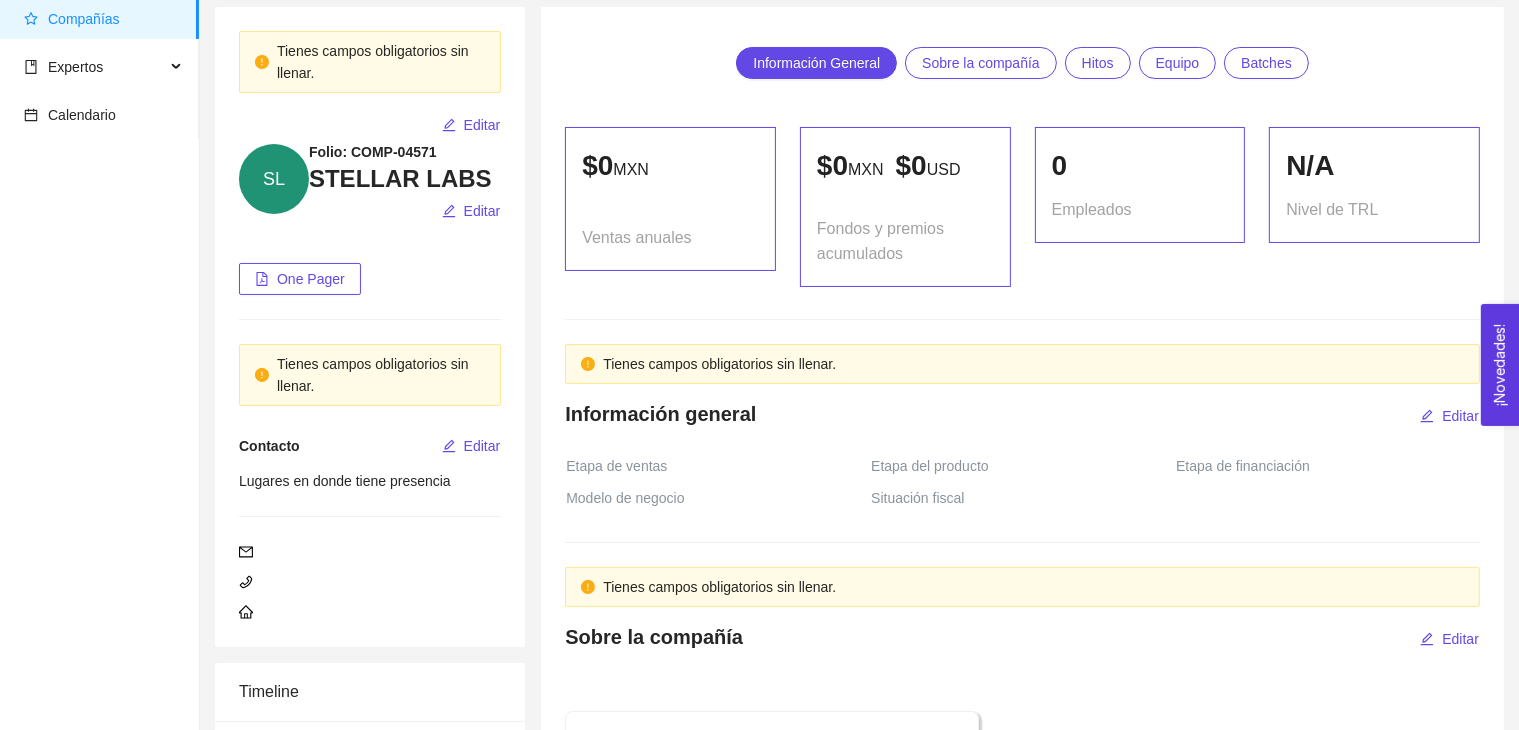 scroll, scrollTop: 0, scrollLeft: 0, axis: both 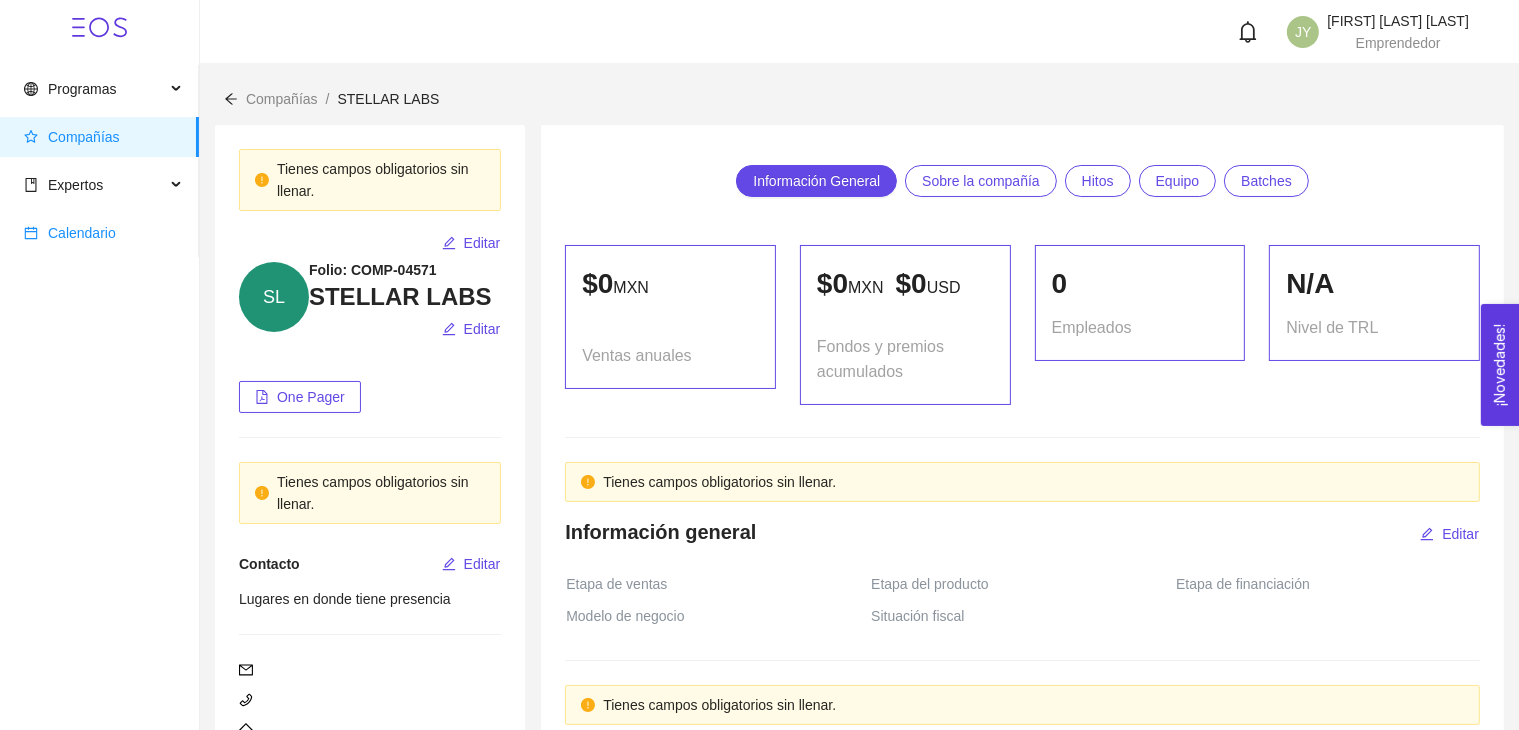 click on "Calendario" at bounding box center (82, 233) 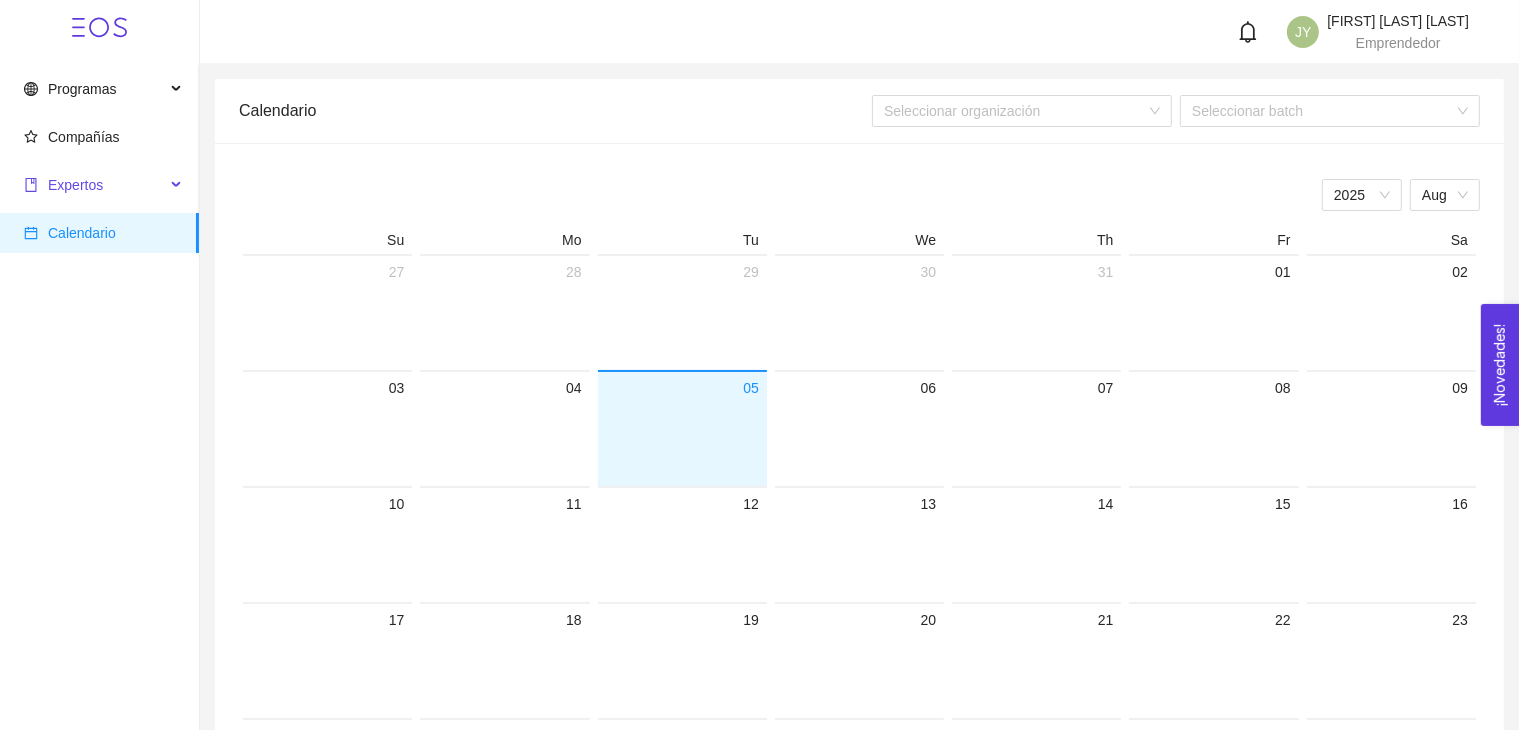 click on "Expertos" at bounding box center (94, 185) 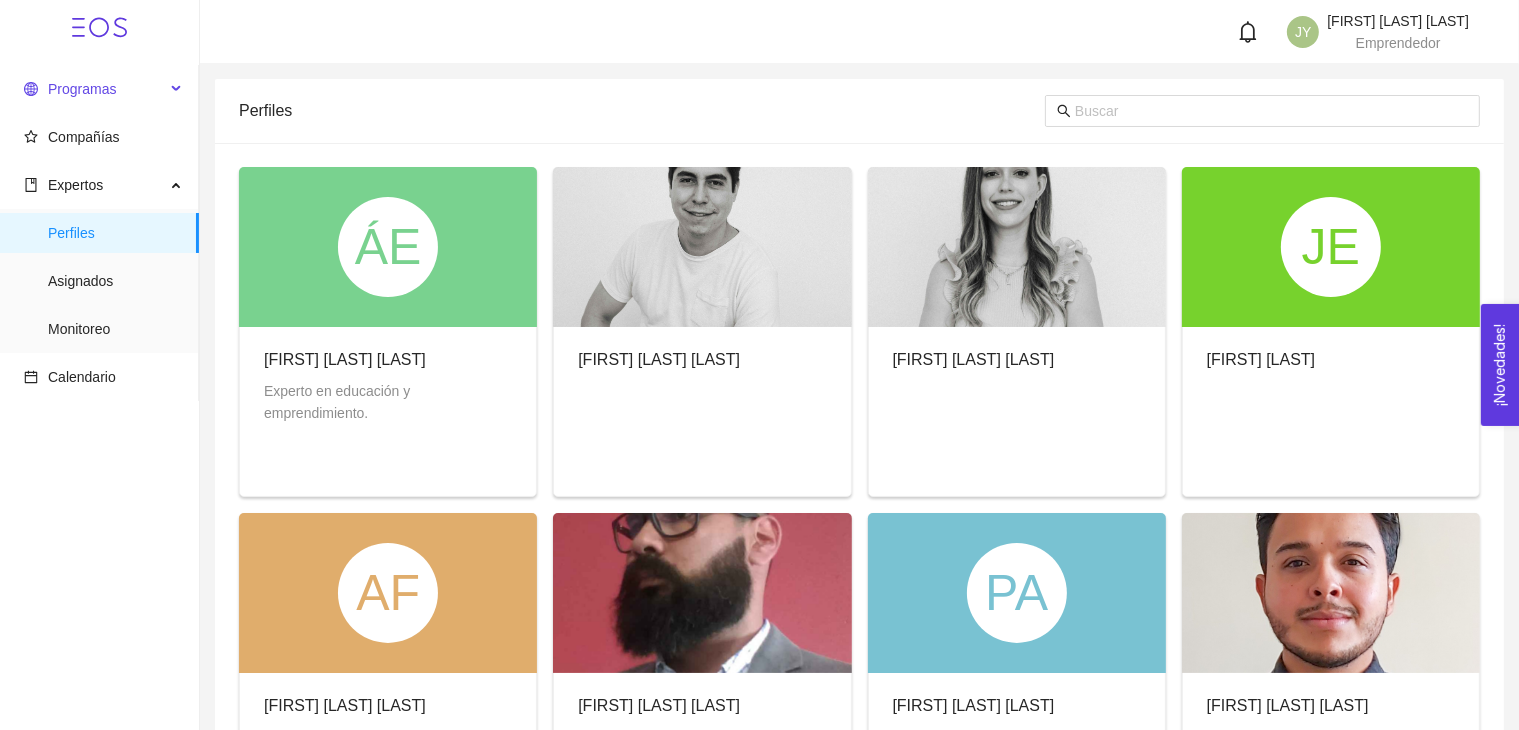 click on "Programas" at bounding box center (94, 89) 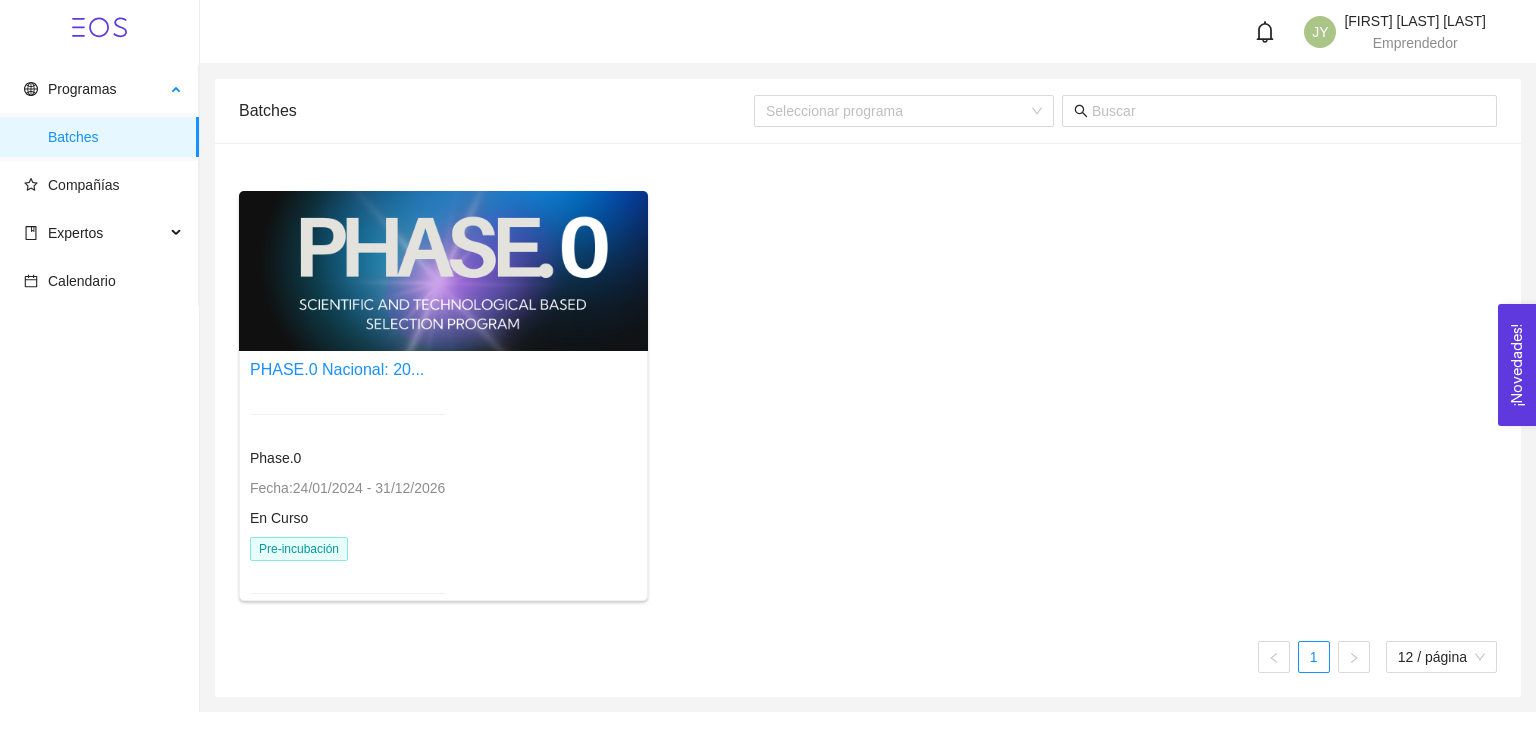 click on "Batches" at bounding box center [115, 137] 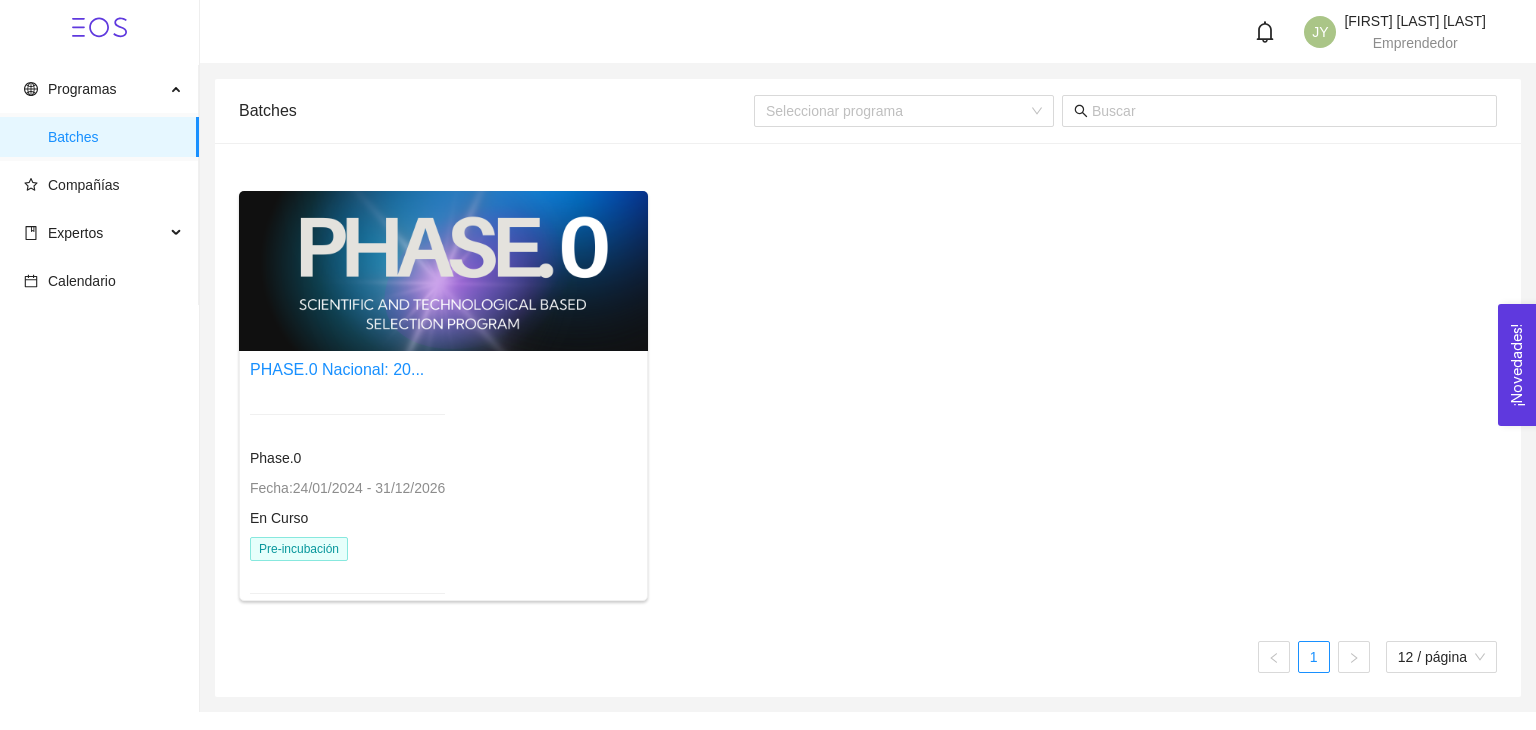 click on "En Curso" at bounding box center (279, 518) 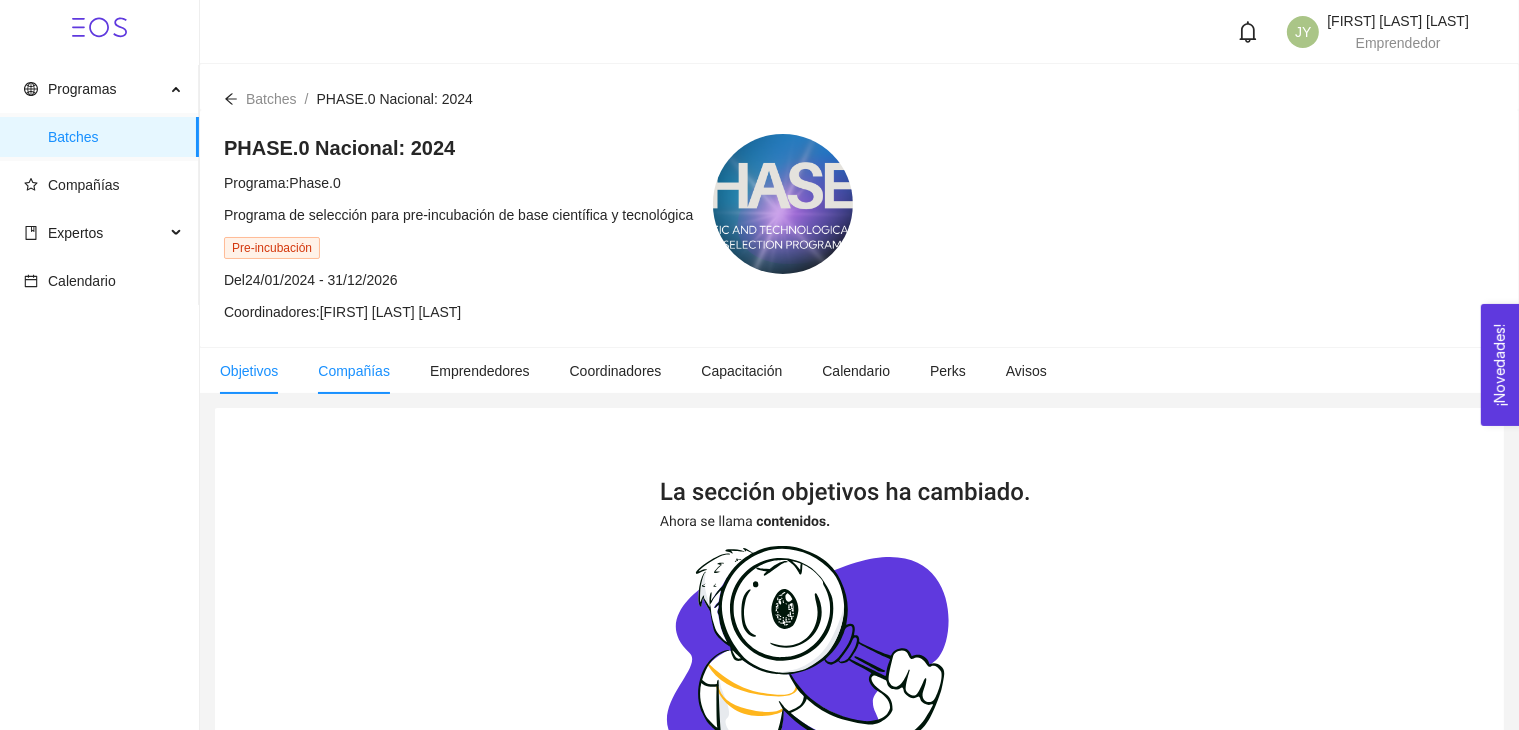click on "Compañías" at bounding box center (354, 371) 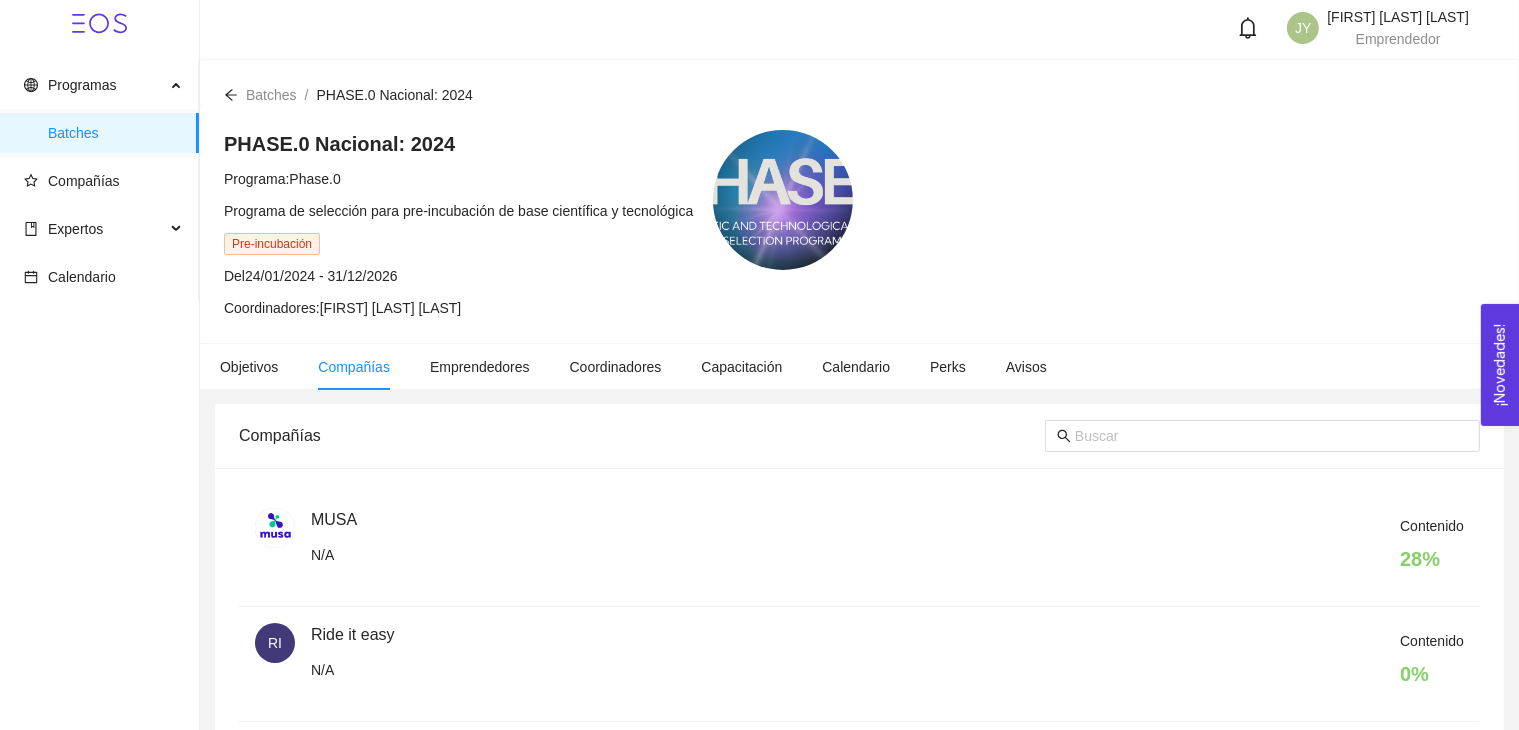 scroll, scrollTop: 0, scrollLeft: 0, axis: both 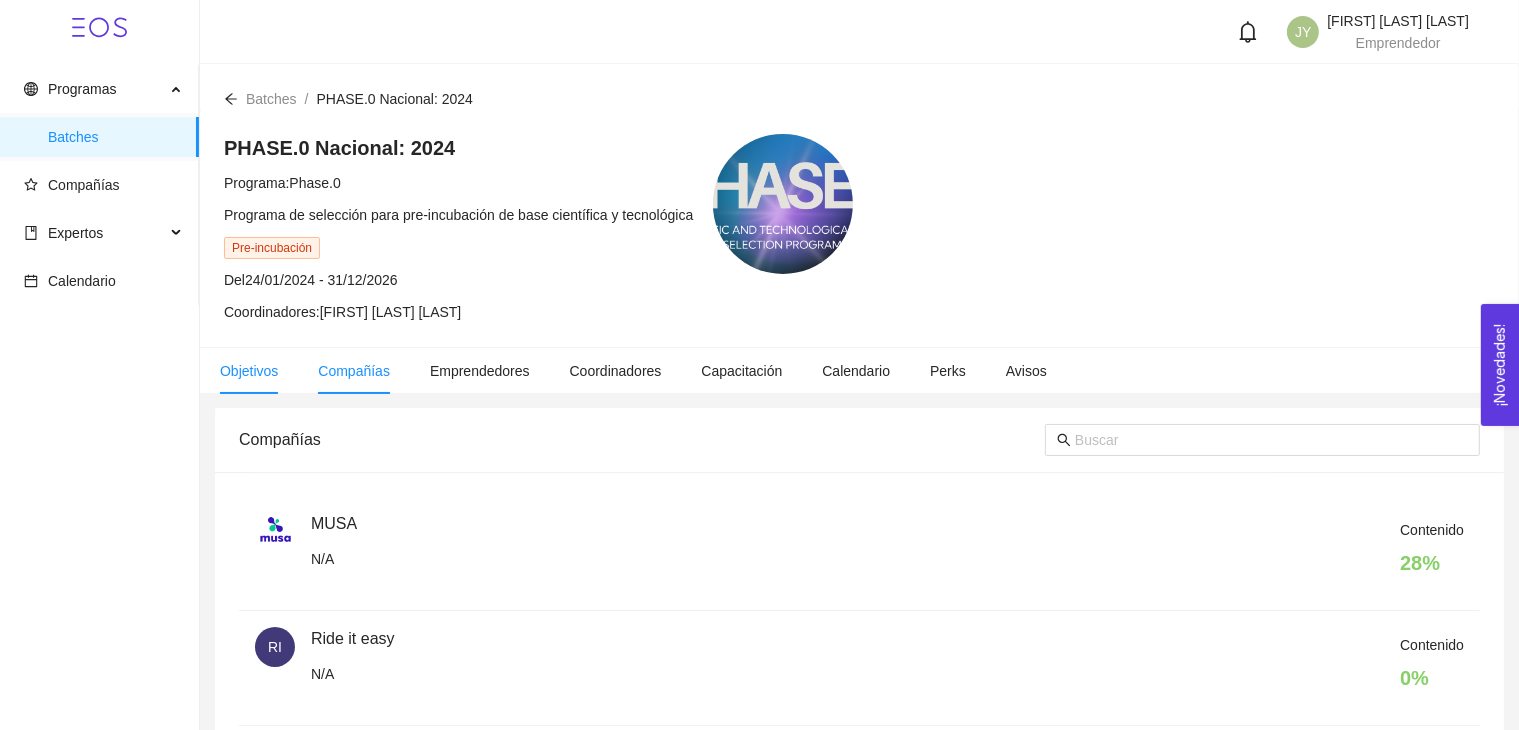 click on "Objetivos" at bounding box center (249, 371) 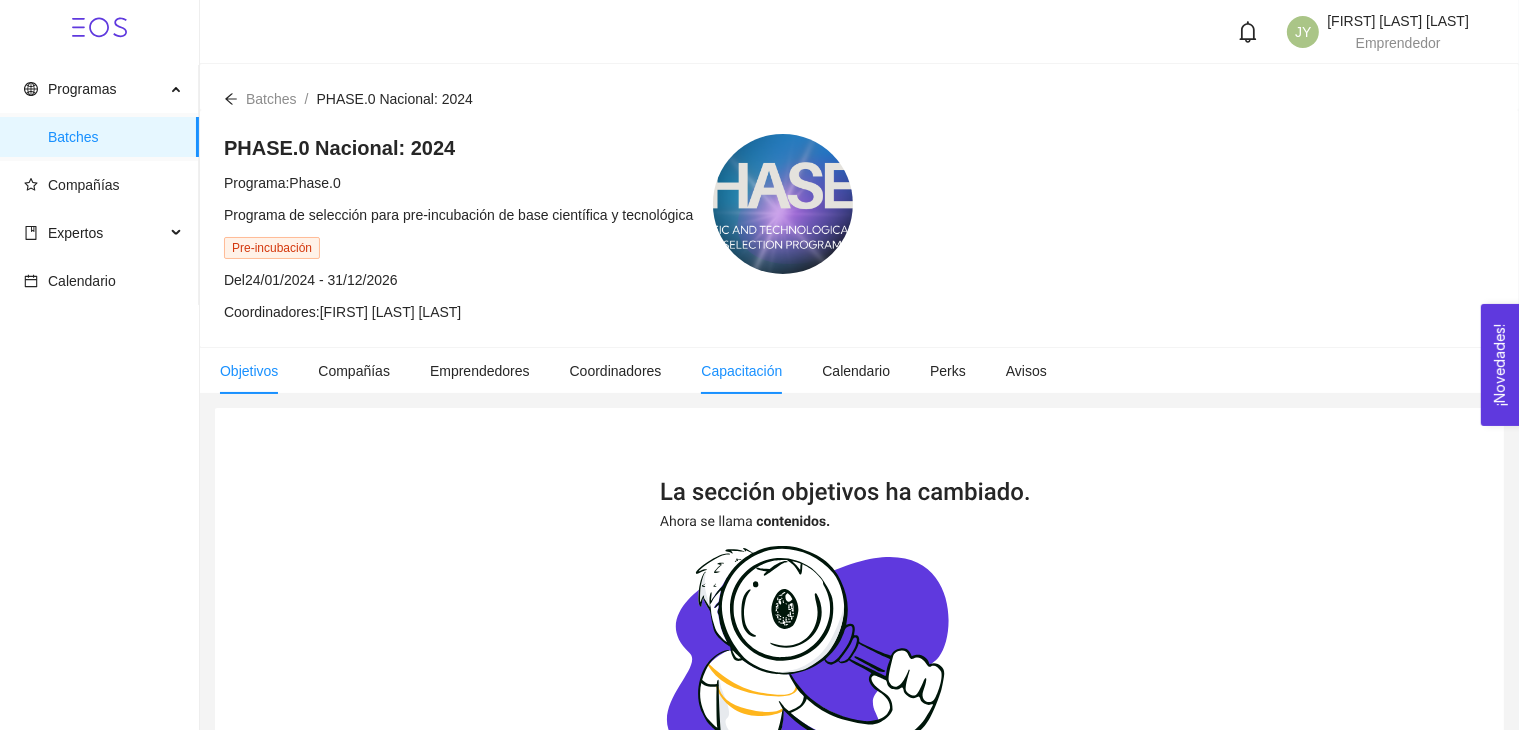 click on "Capacitación" at bounding box center (741, 371) 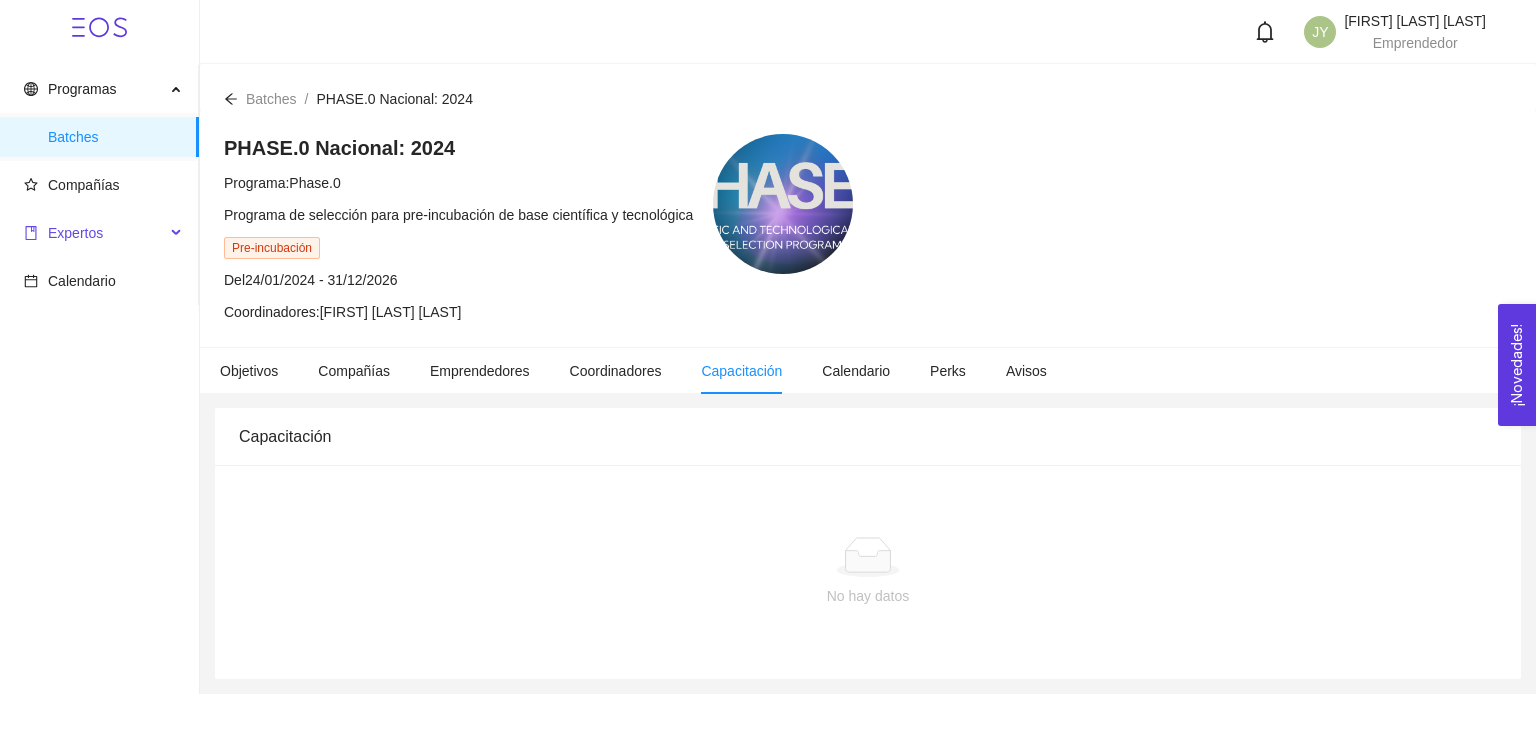 click on "Expertos" at bounding box center (94, 233) 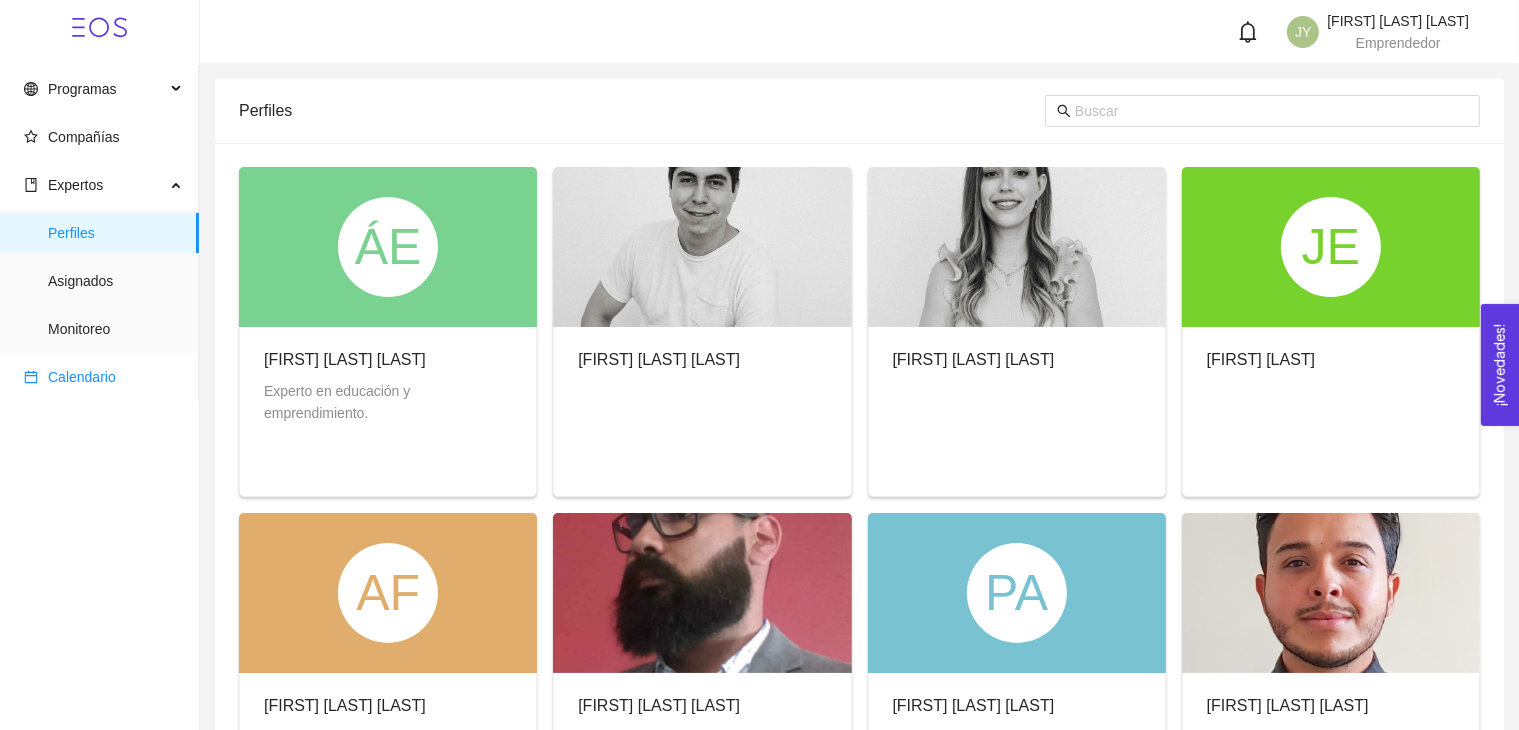 click on "Calendario" at bounding box center (82, 377) 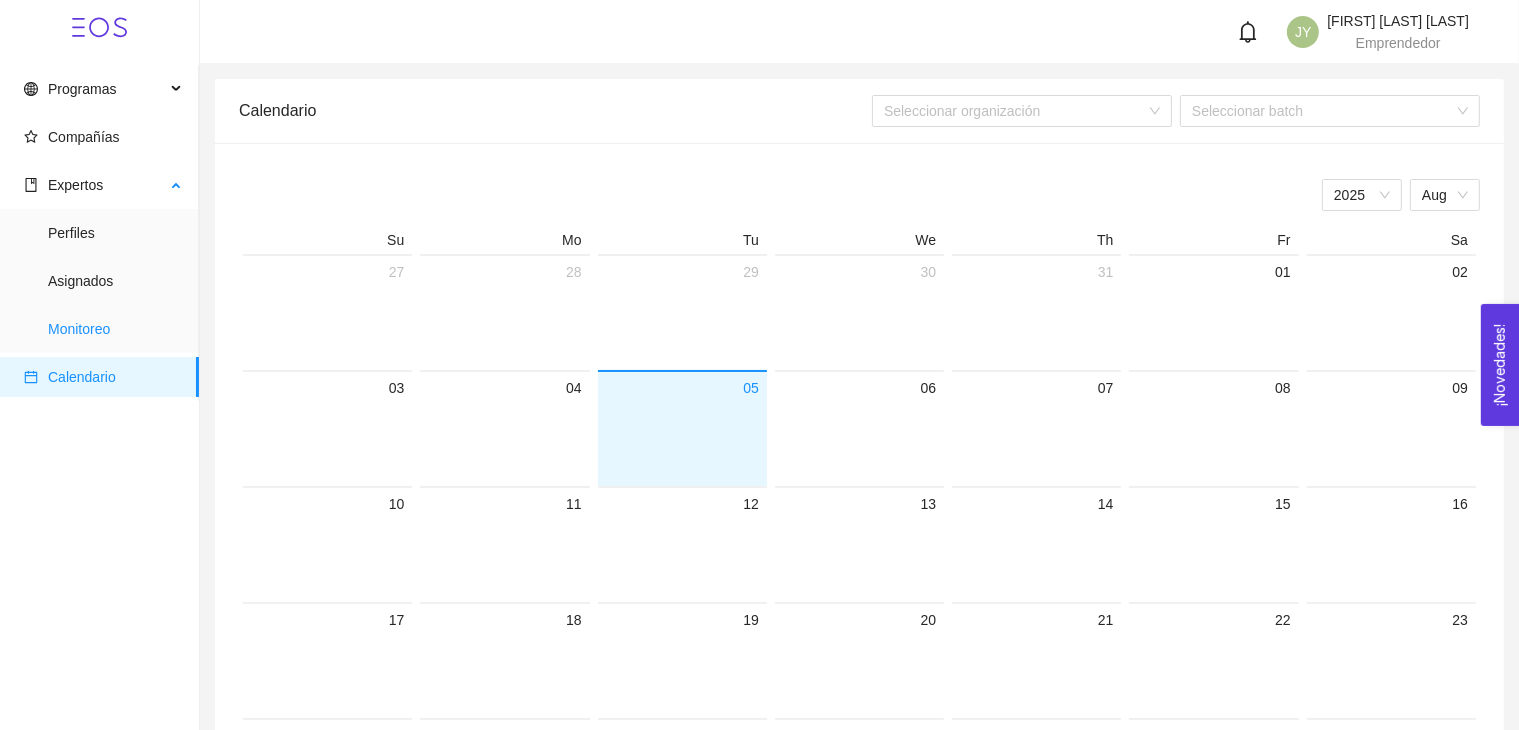 click on "Monitoreo" at bounding box center (115, 329) 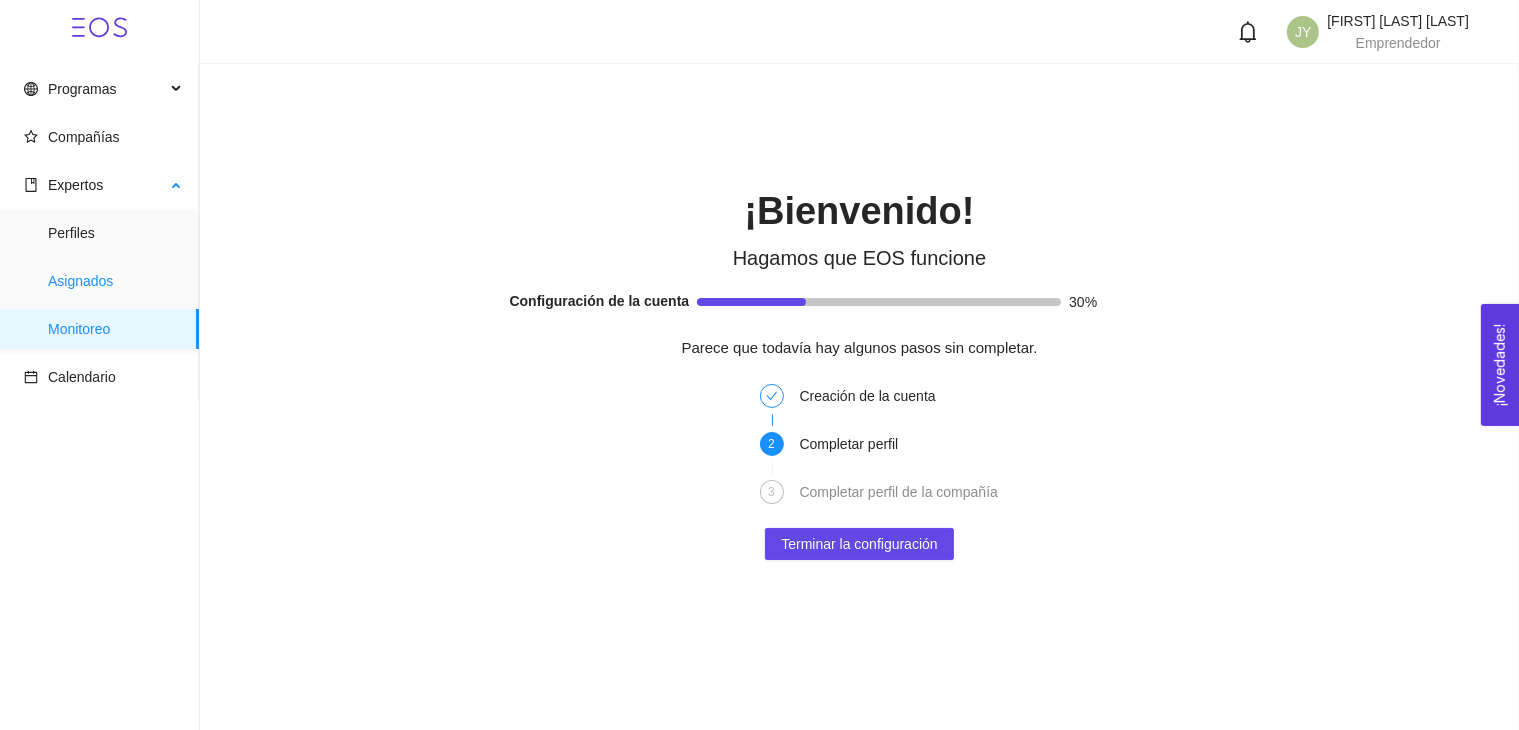 click on "Asignados" at bounding box center (115, 281) 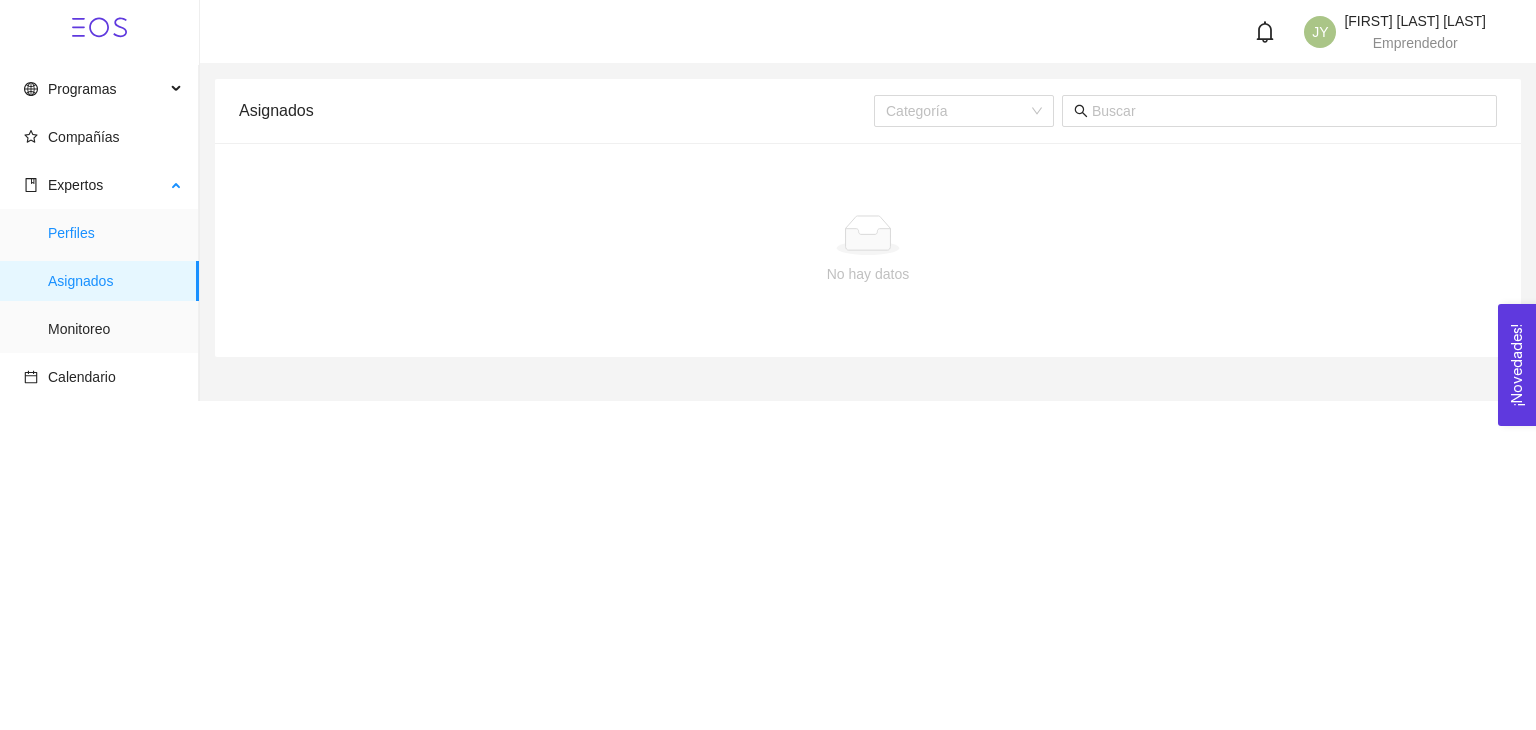 click on "Perfiles" at bounding box center [115, 233] 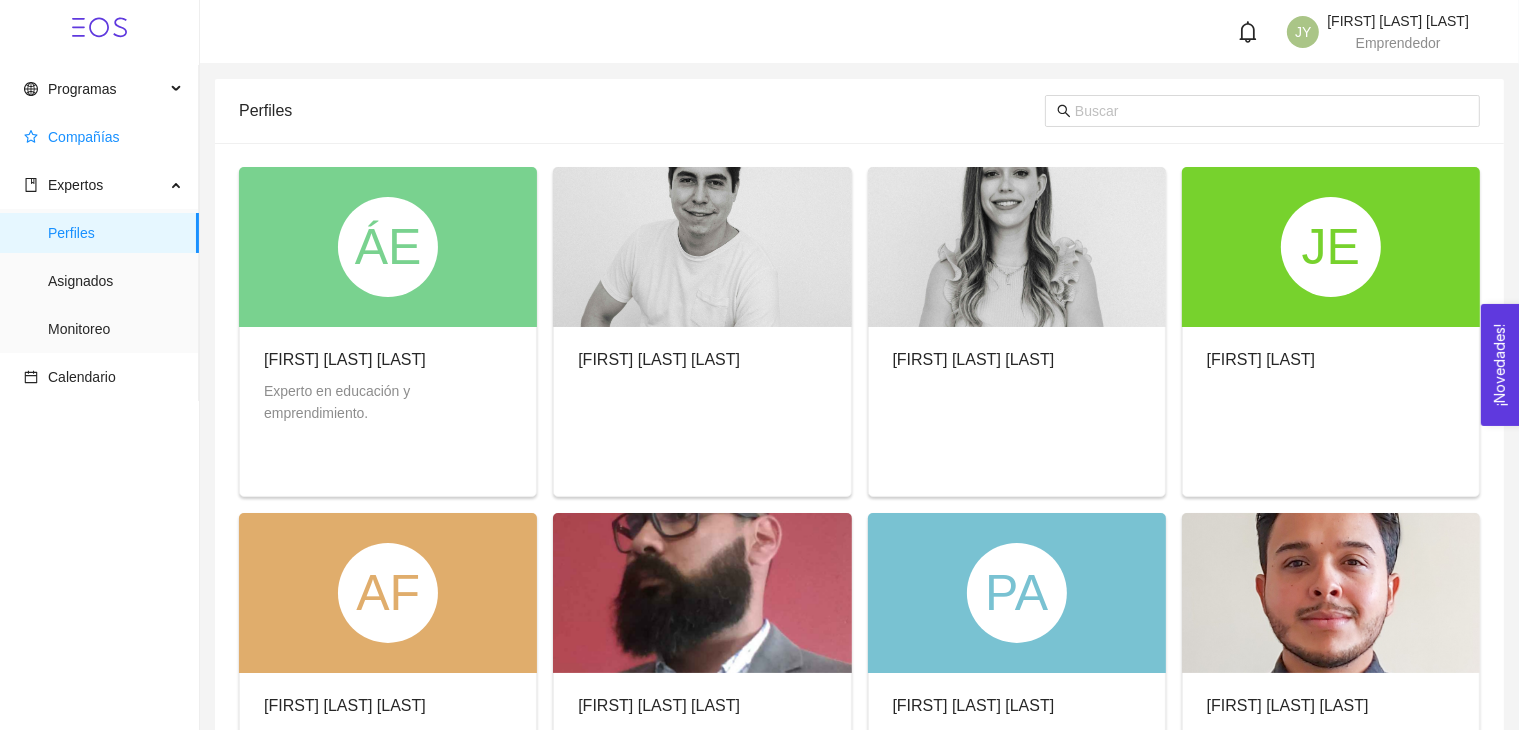 click on "Compañías" at bounding box center [84, 137] 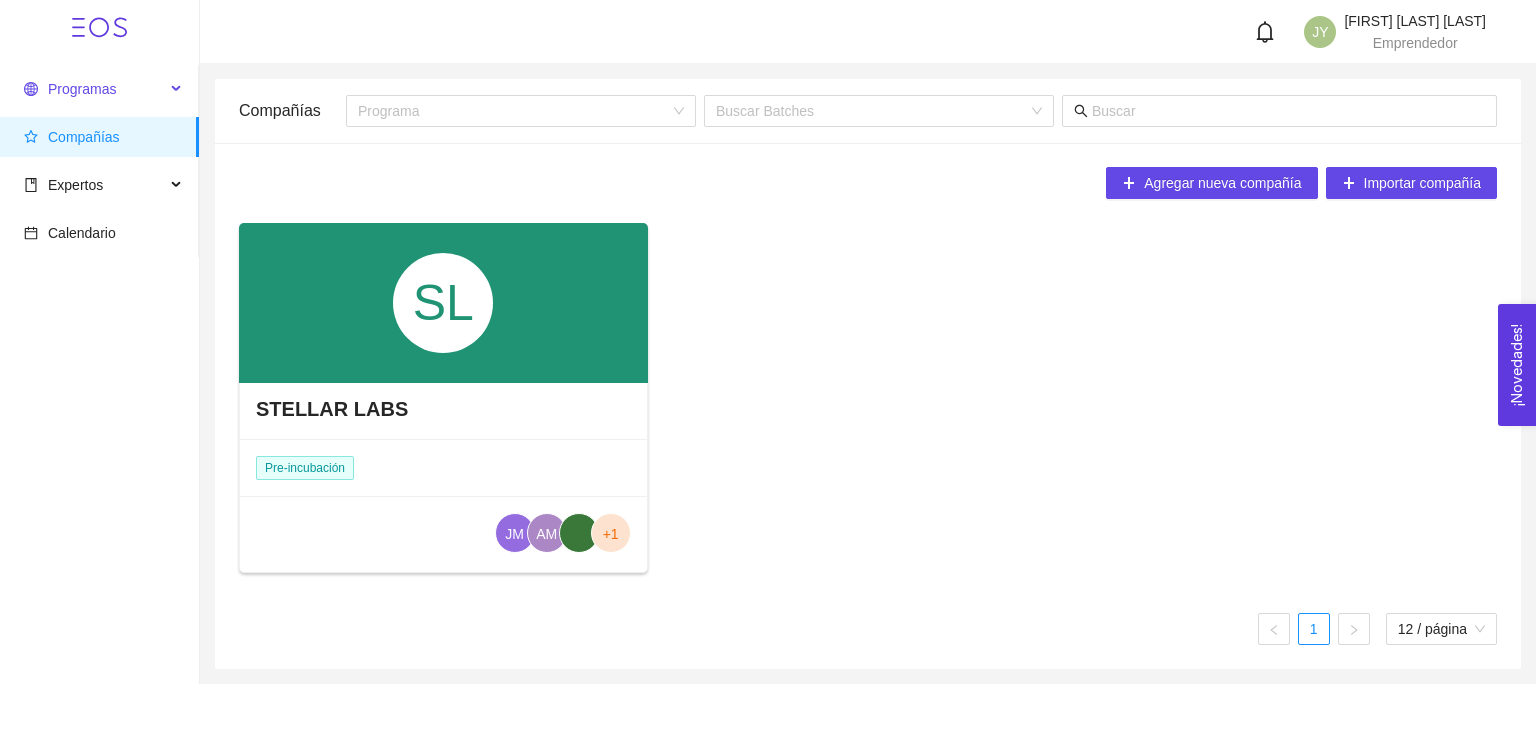 click on "Programas" at bounding box center [94, 89] 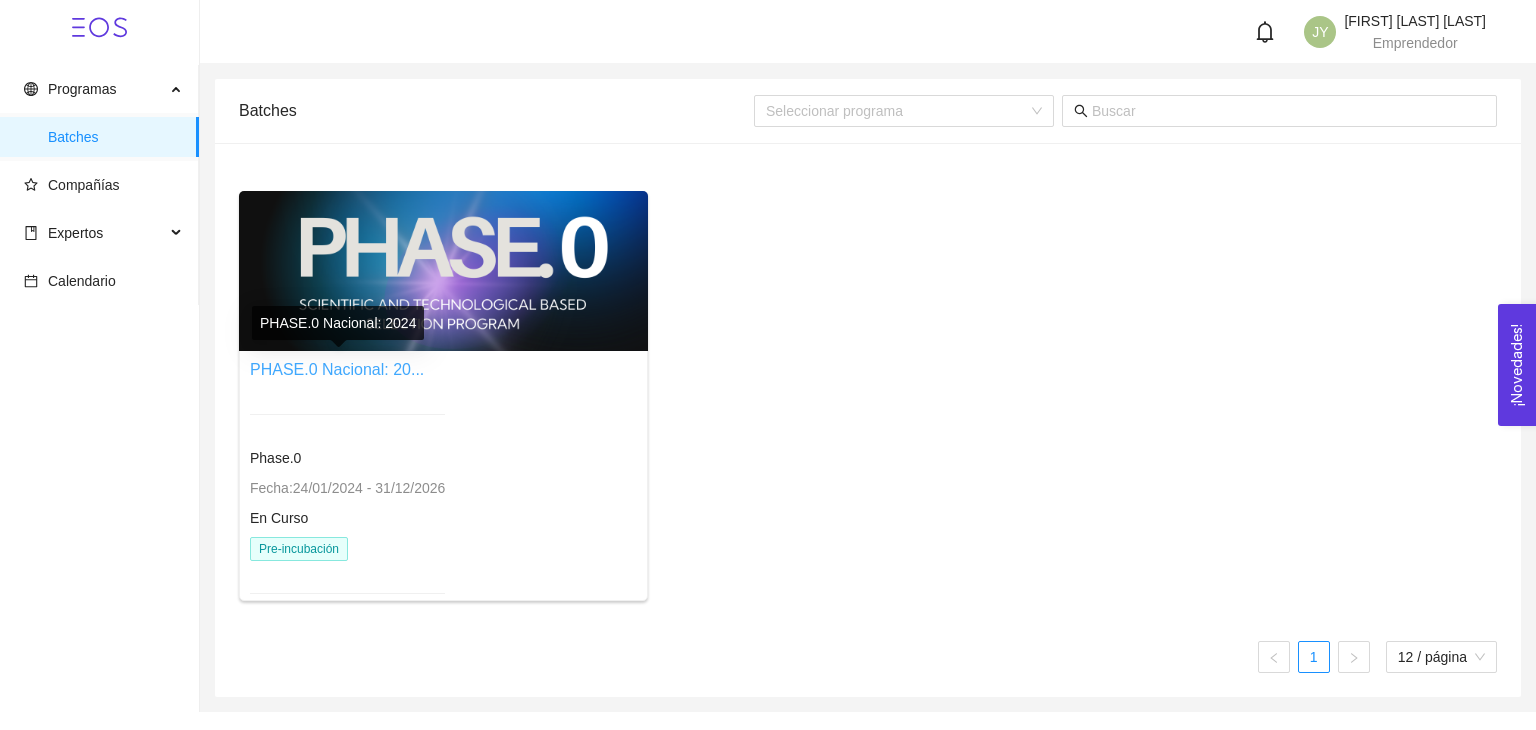 click on "PHASE.0 Nacional: 20..." at bounding box center [337, 369] 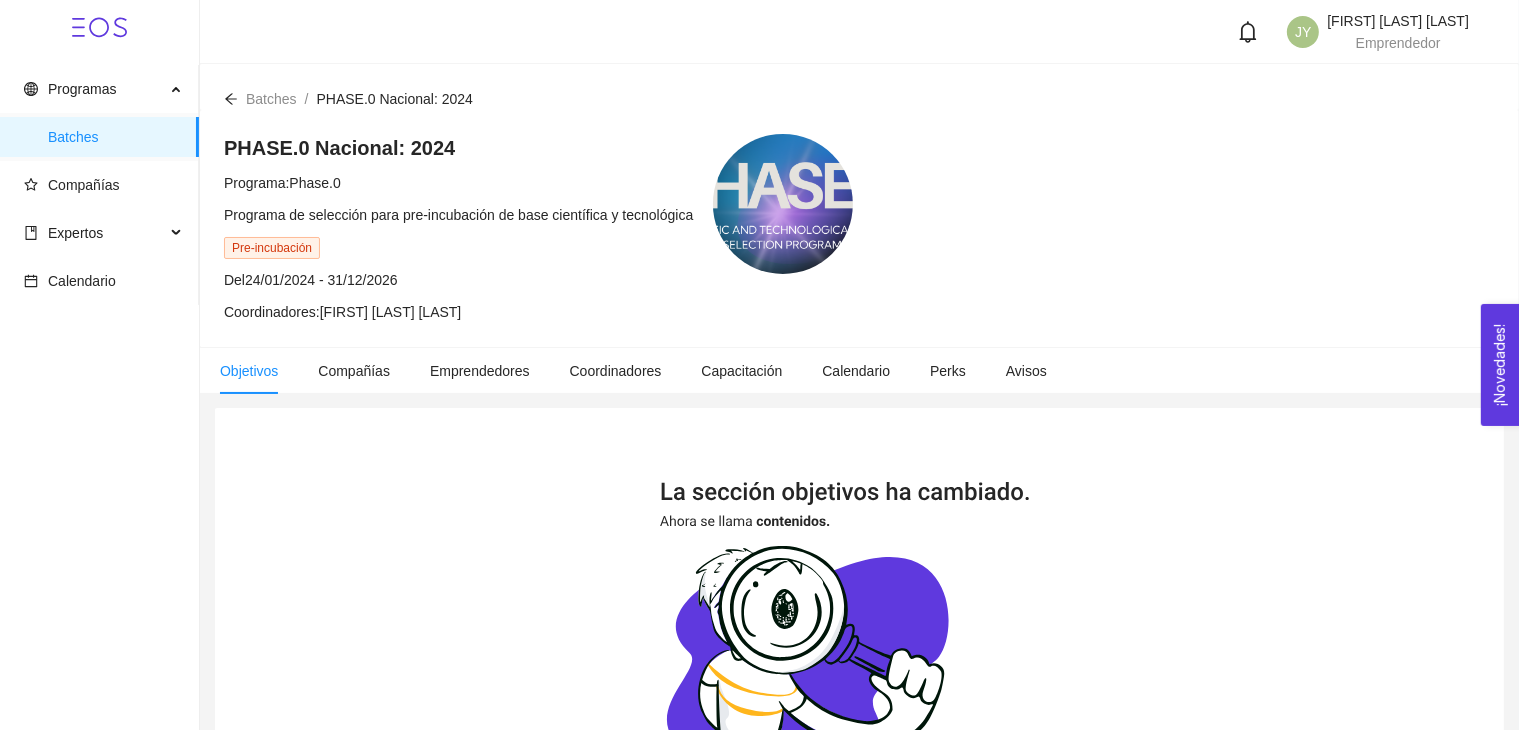 click at bounding box center (783, 204) 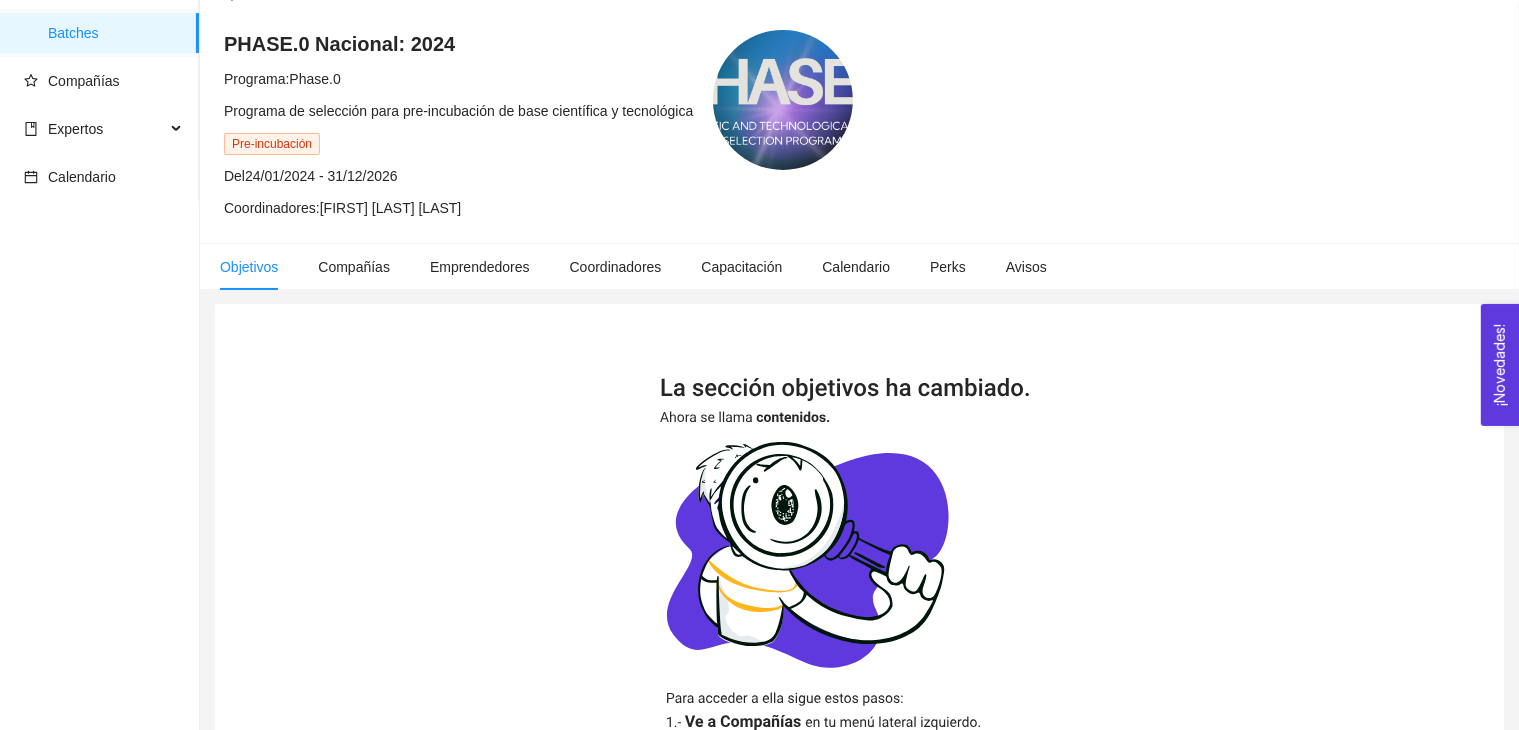 scroll, scrollTop: 0, scrollLeft: 0, axis: both 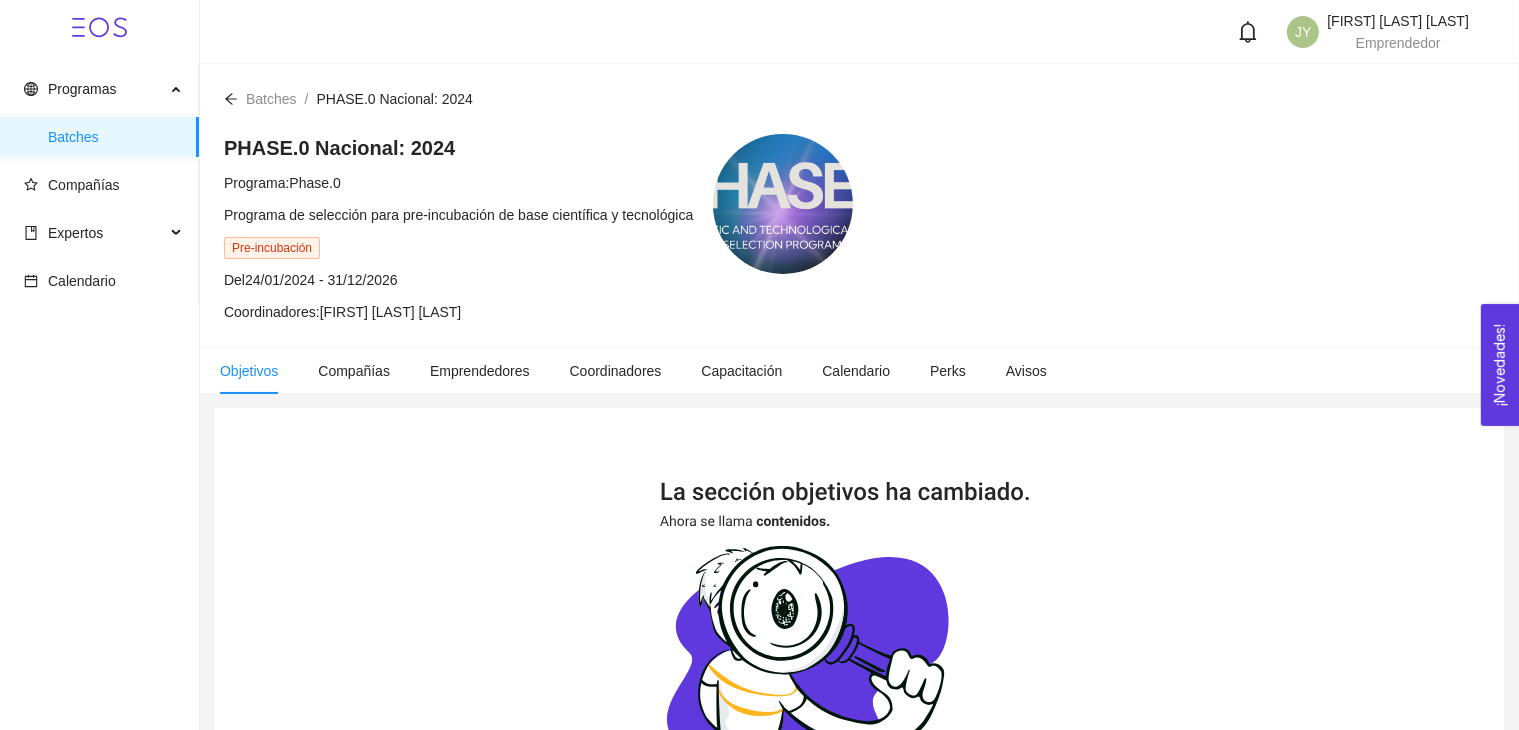 drag, startPoint x: 114, startPoint y: 36, endPoint x: 114, endPoint y: 21, distance: 15 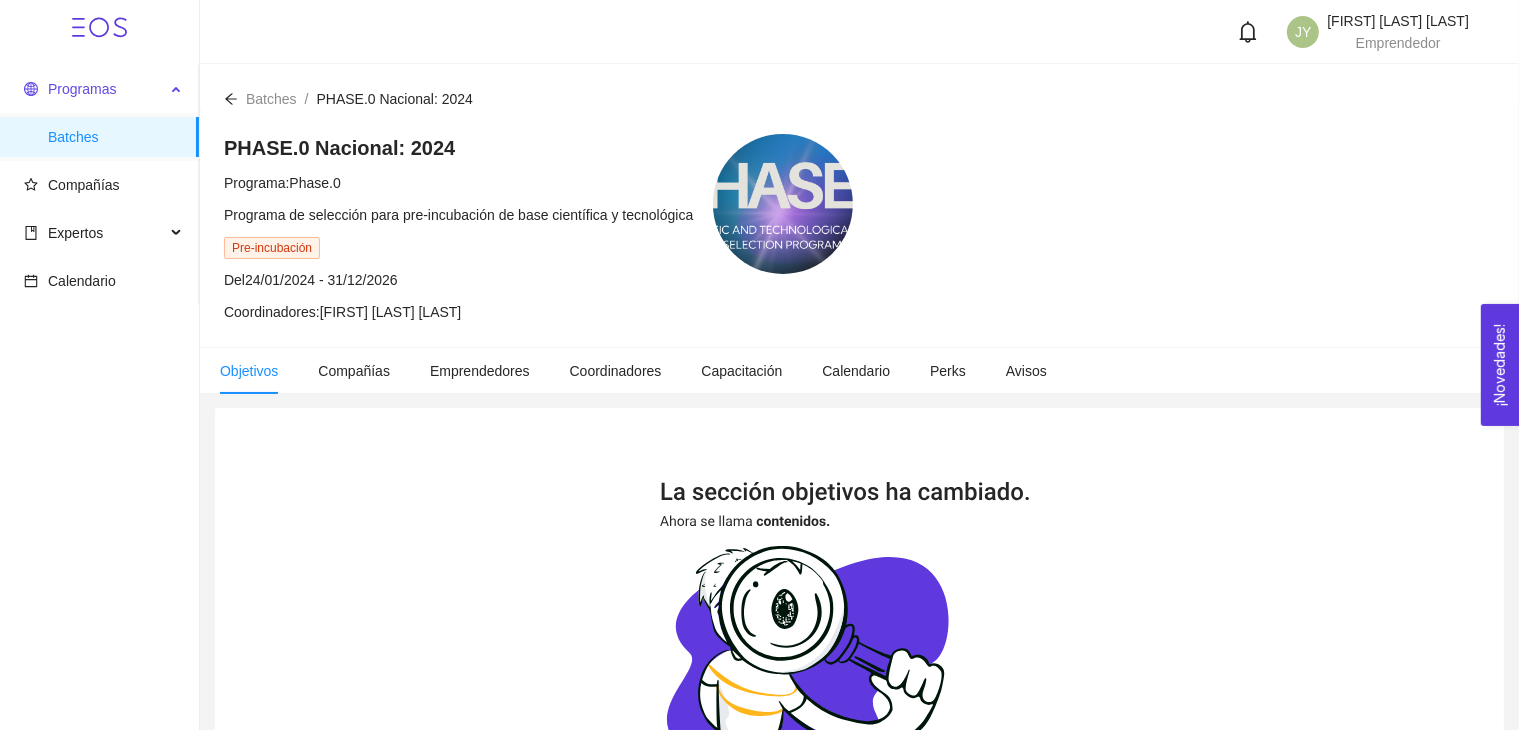 click on "Programas" at bounding box center (94, 89) 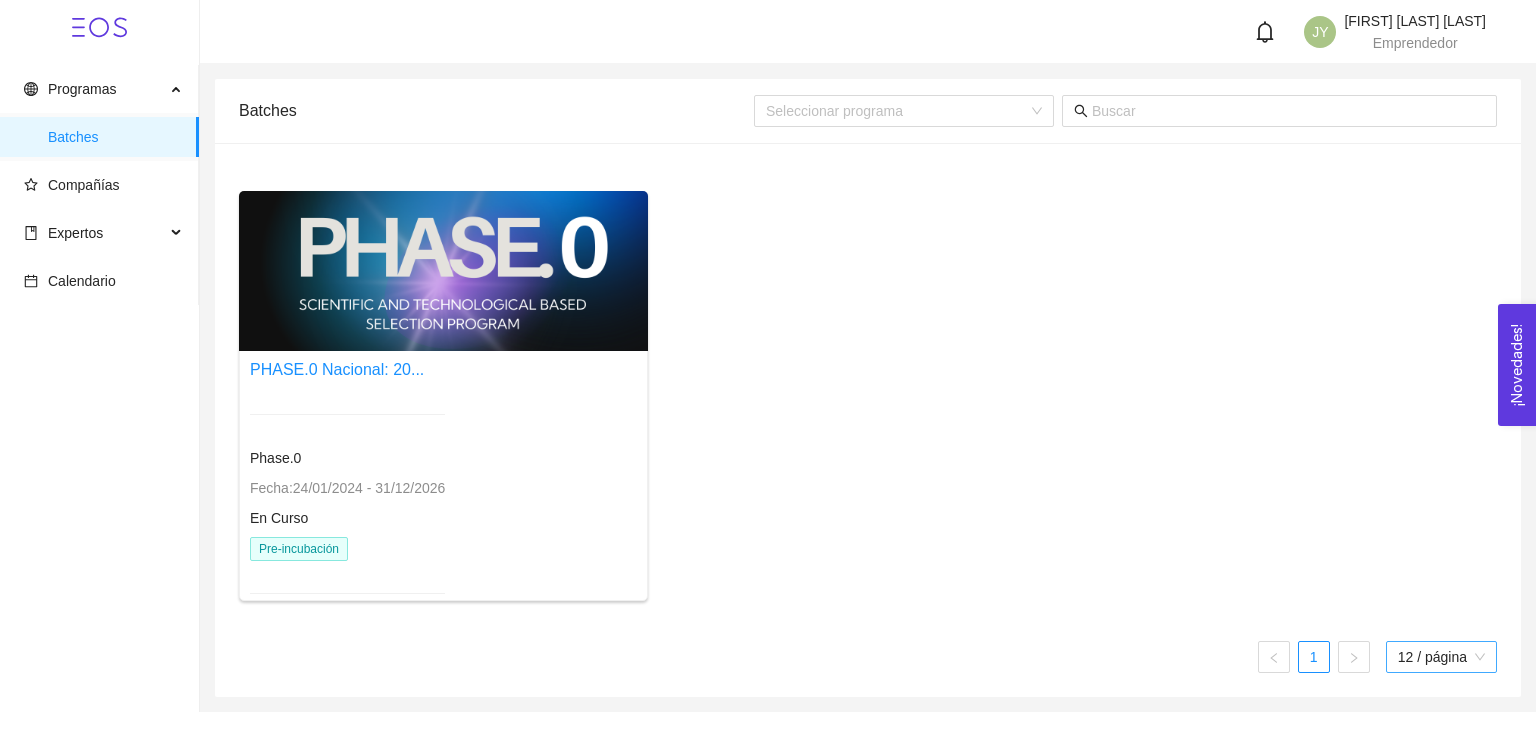 click on "12 / página" at bounding box center [1441, 657] 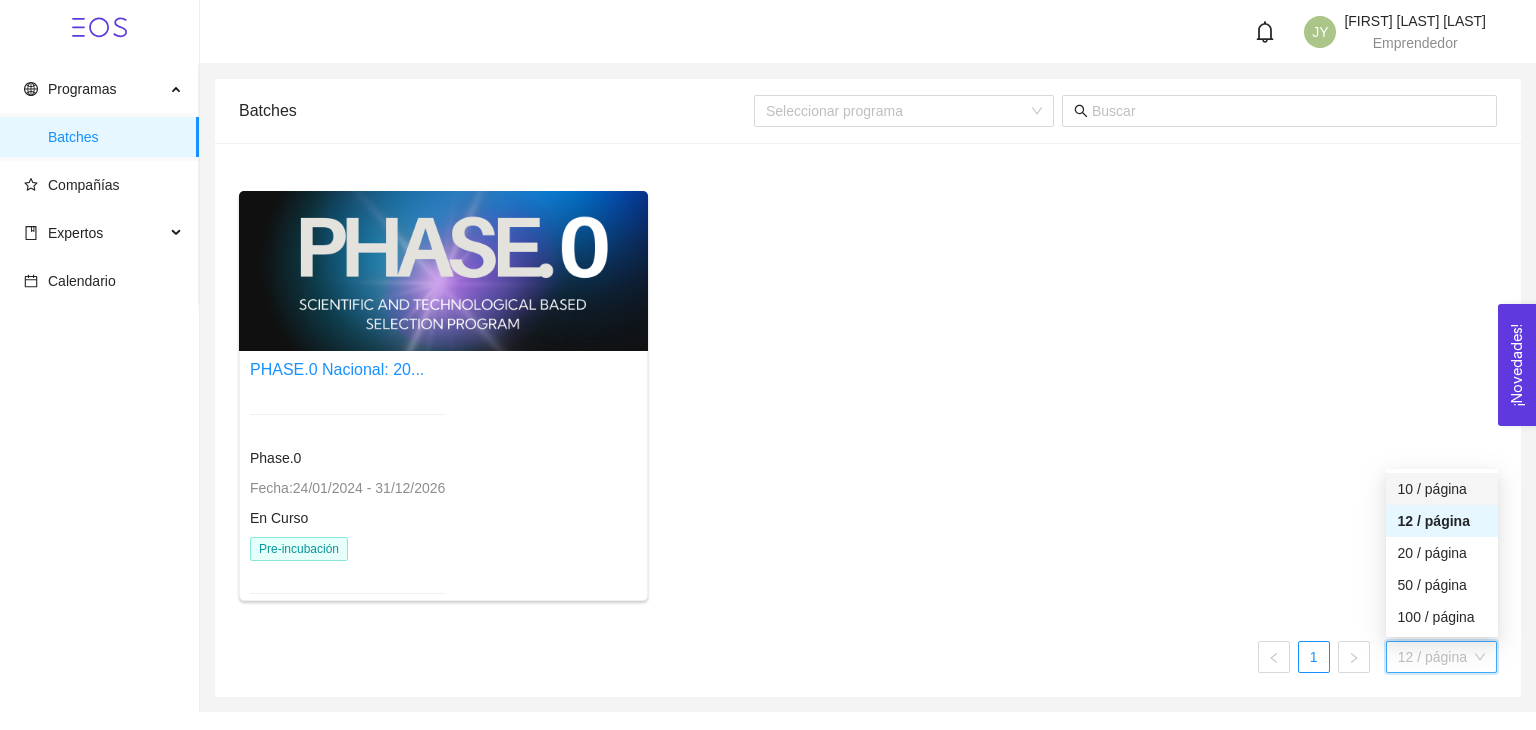 click on "10 / página" at bounding box center [1442, 489] 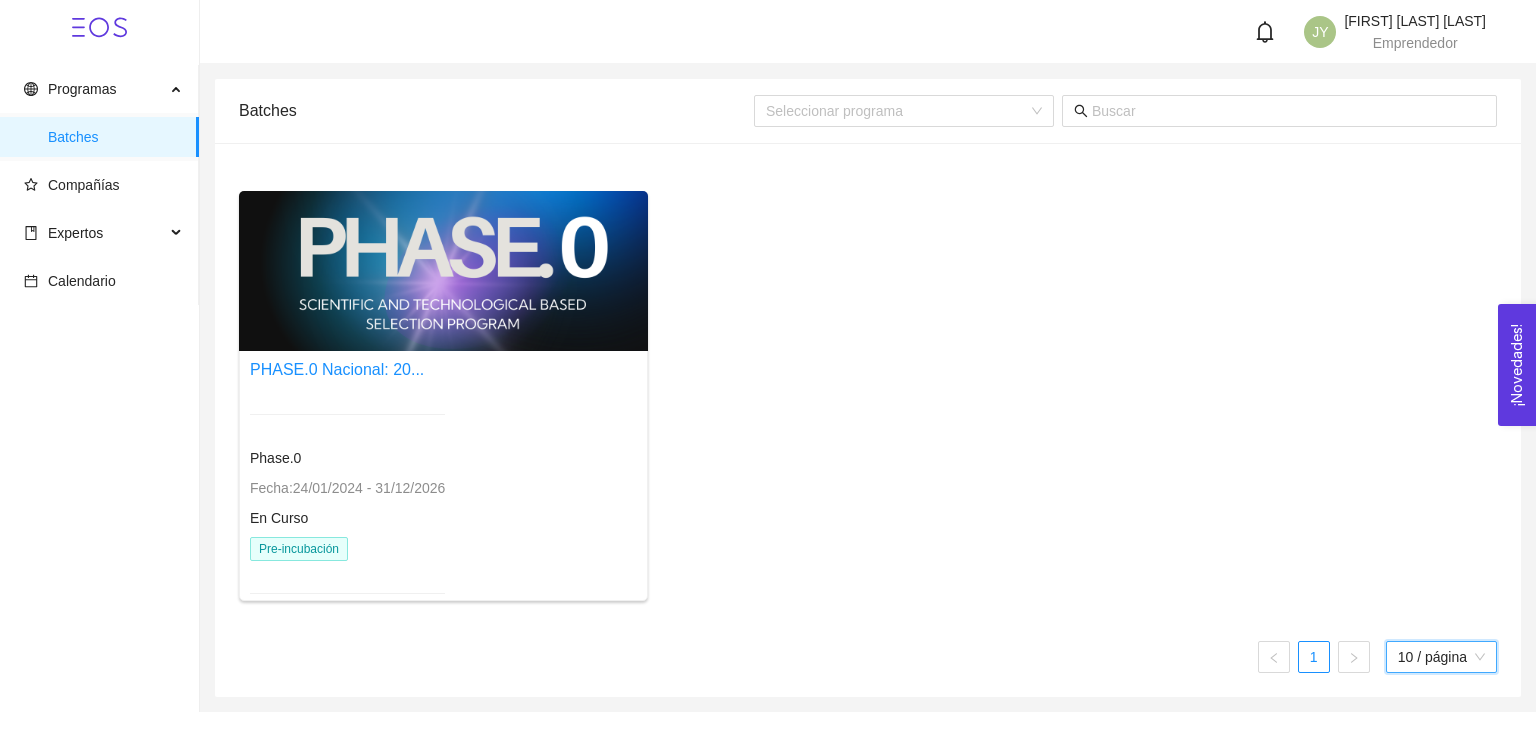 click on "10 / página" at bounding box center [1441, 657] 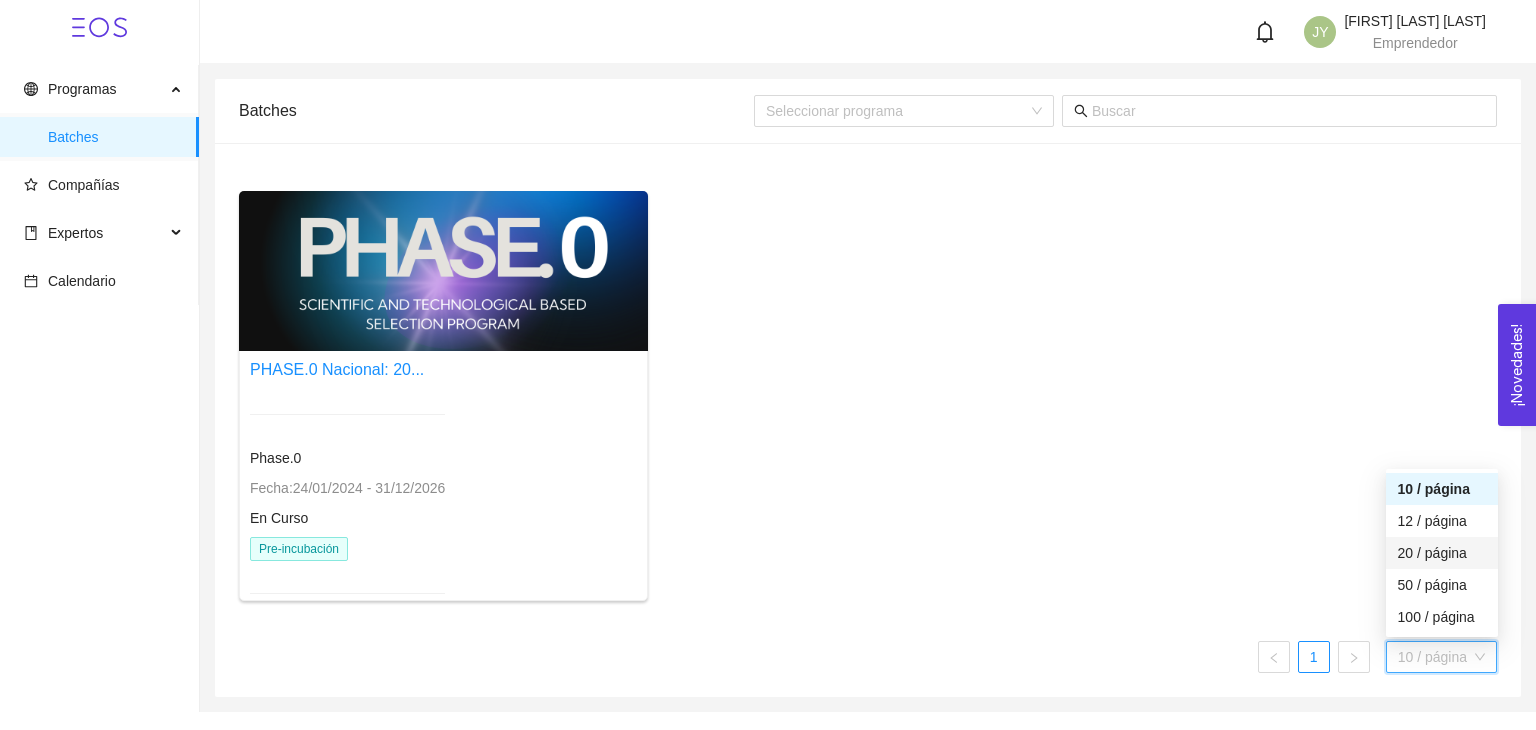 click on "20 / página" at bounding box center [1442, 553] 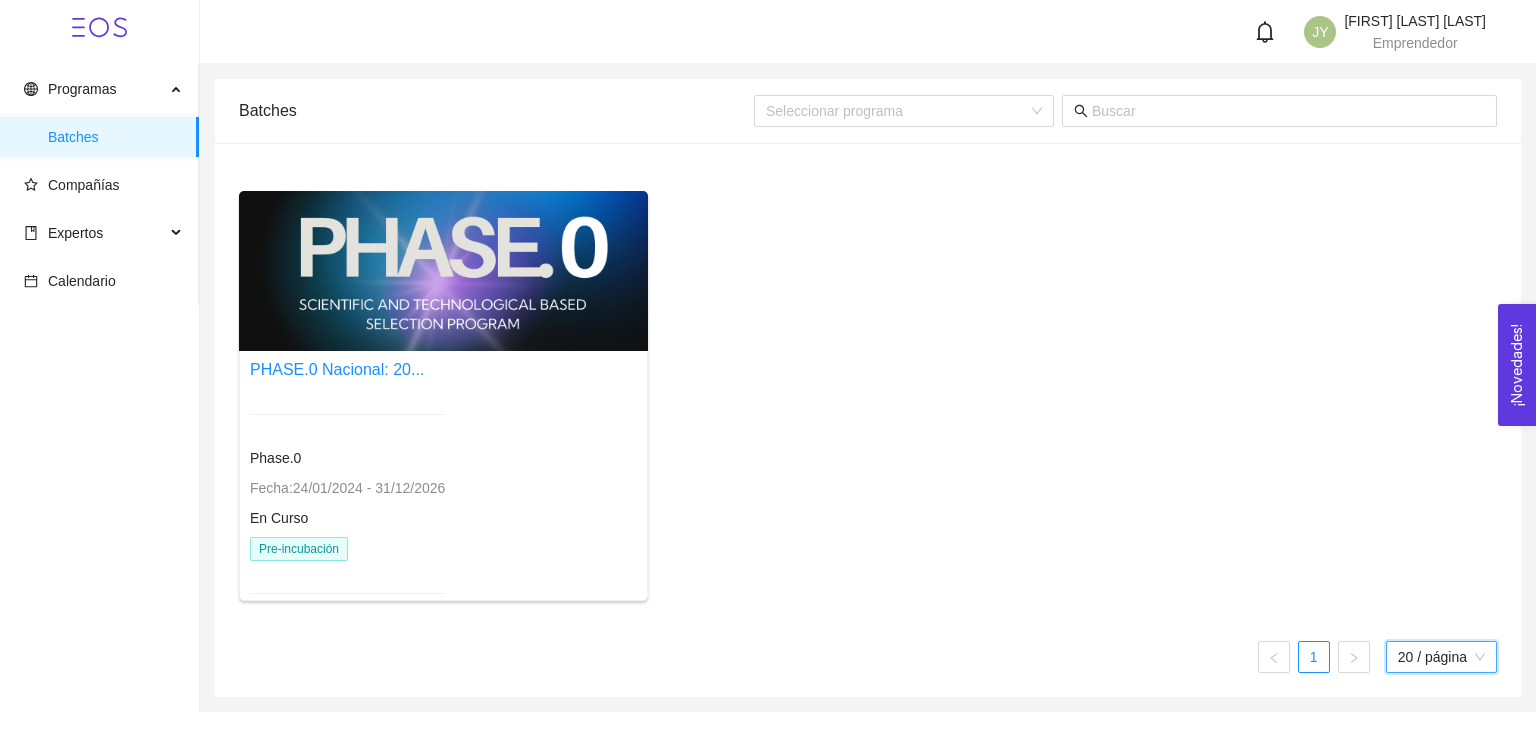 click on "PHASE.0 Nacional: 20... Phase.0 Fecha:  [DATE] - [DATE] En Curso Pre-incubación" at bounding box center (443, 487) 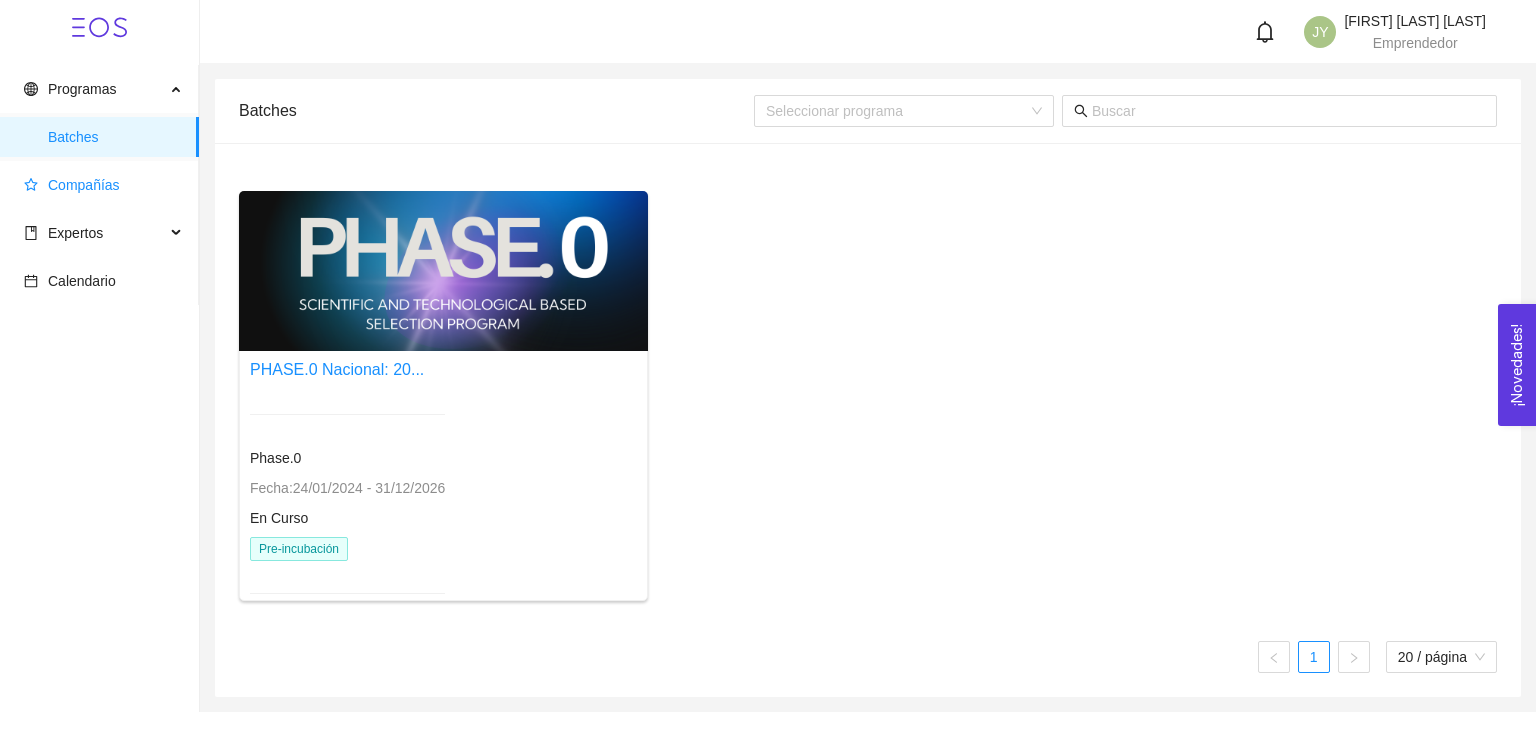click on "Compañías" at bounding box center (84, 185) 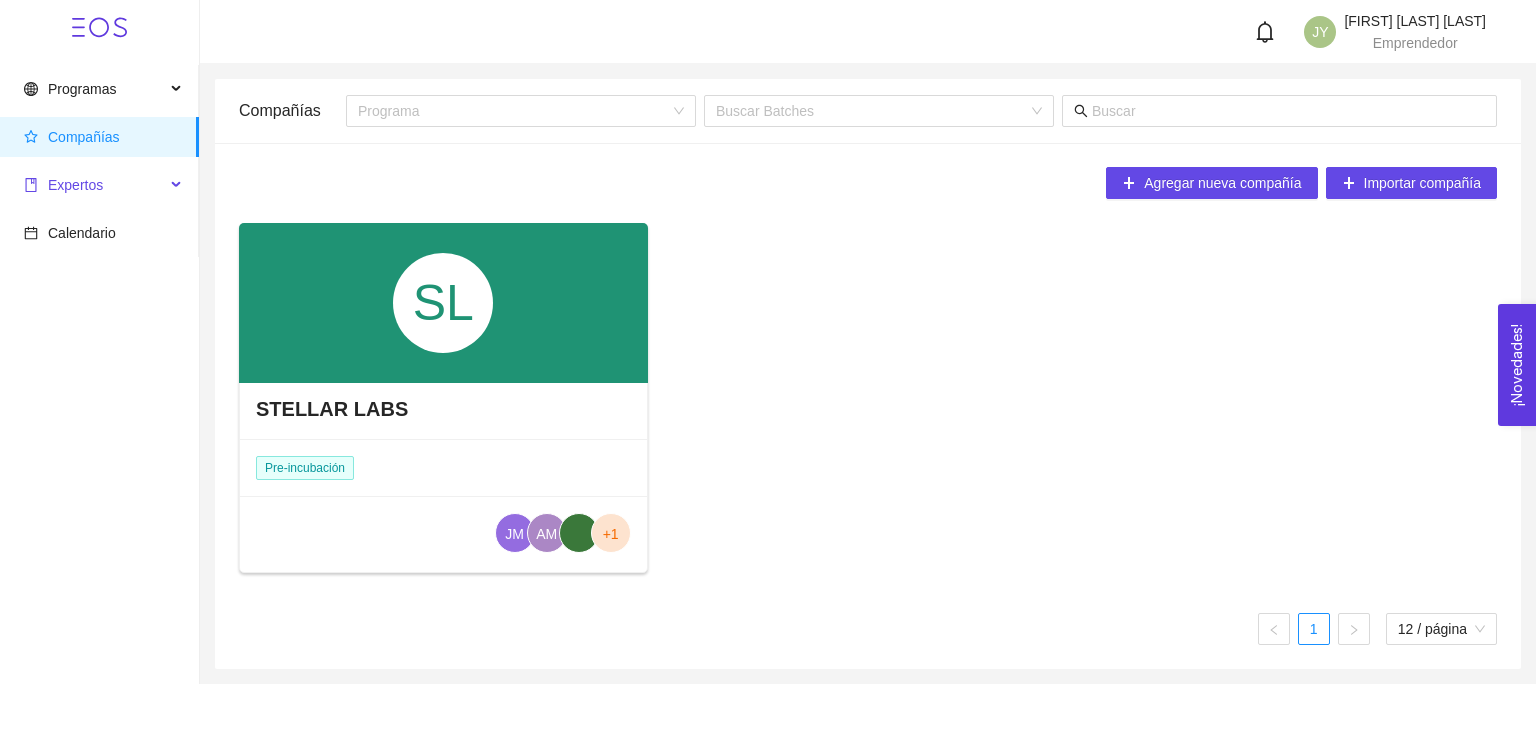 click on "Expertos" at bounding box center [94, 185] 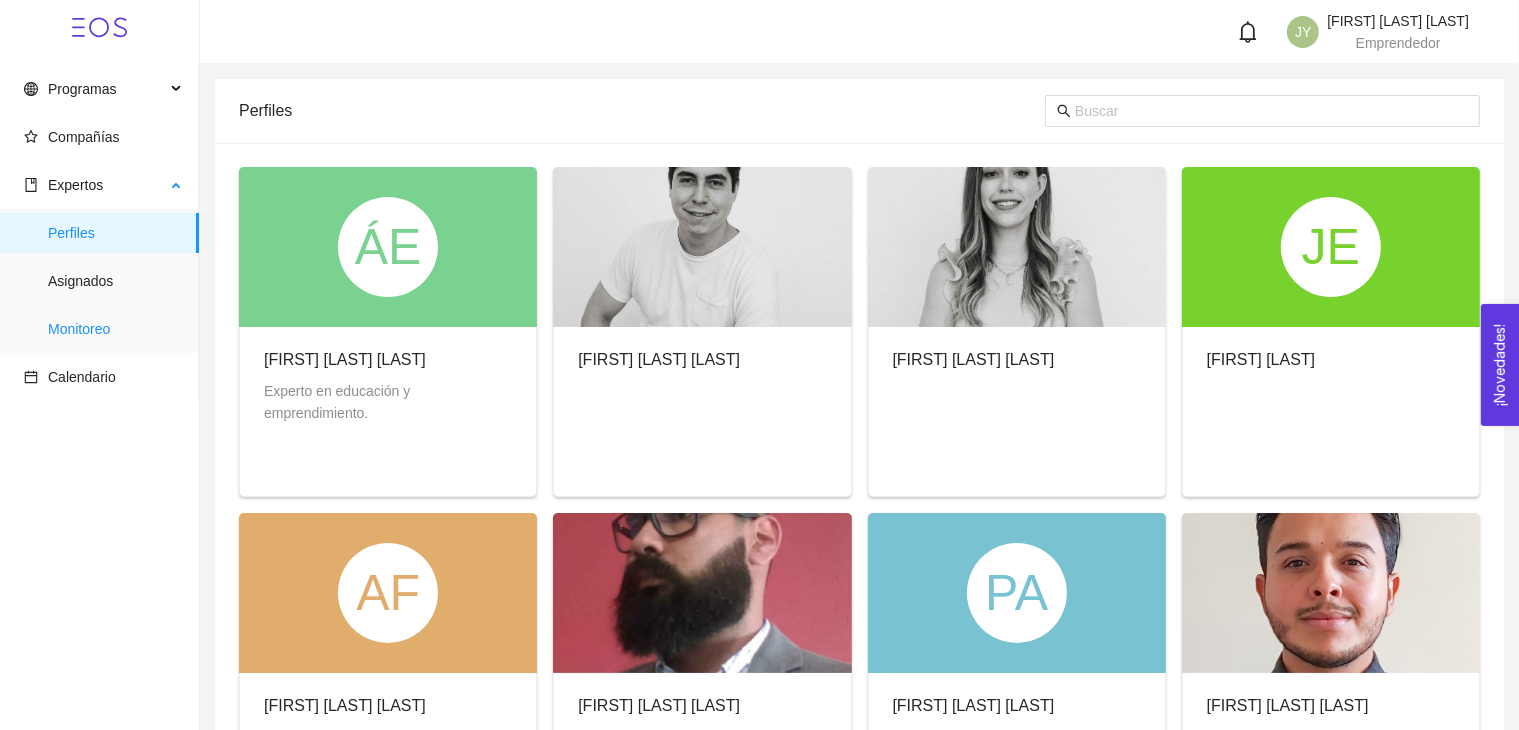 click on "Monitoreo" at bounding box center [115, 329] 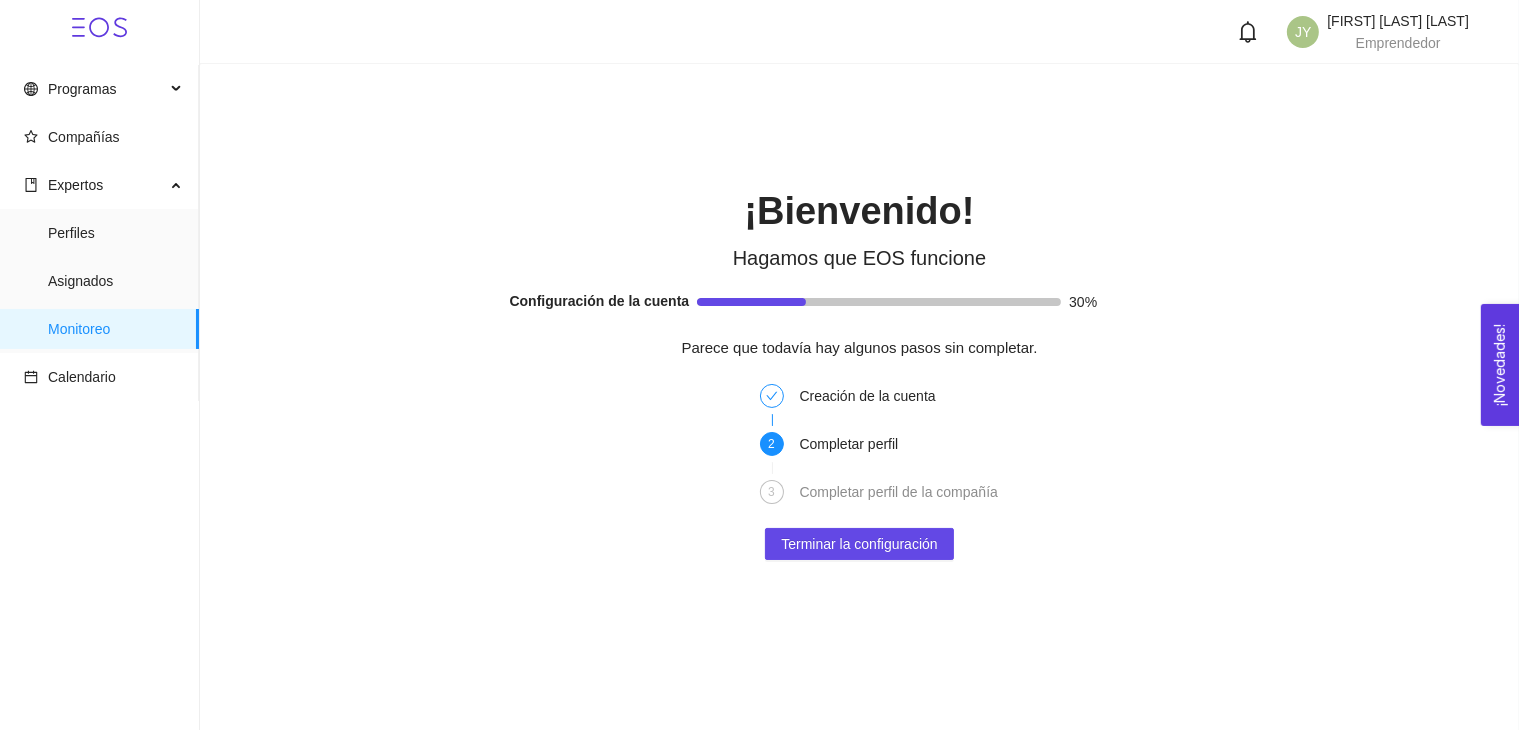 click on "[INITIALS] [FIRST] [LAST] [LAST] Emprendedor" at bounding box center [1348, 32] 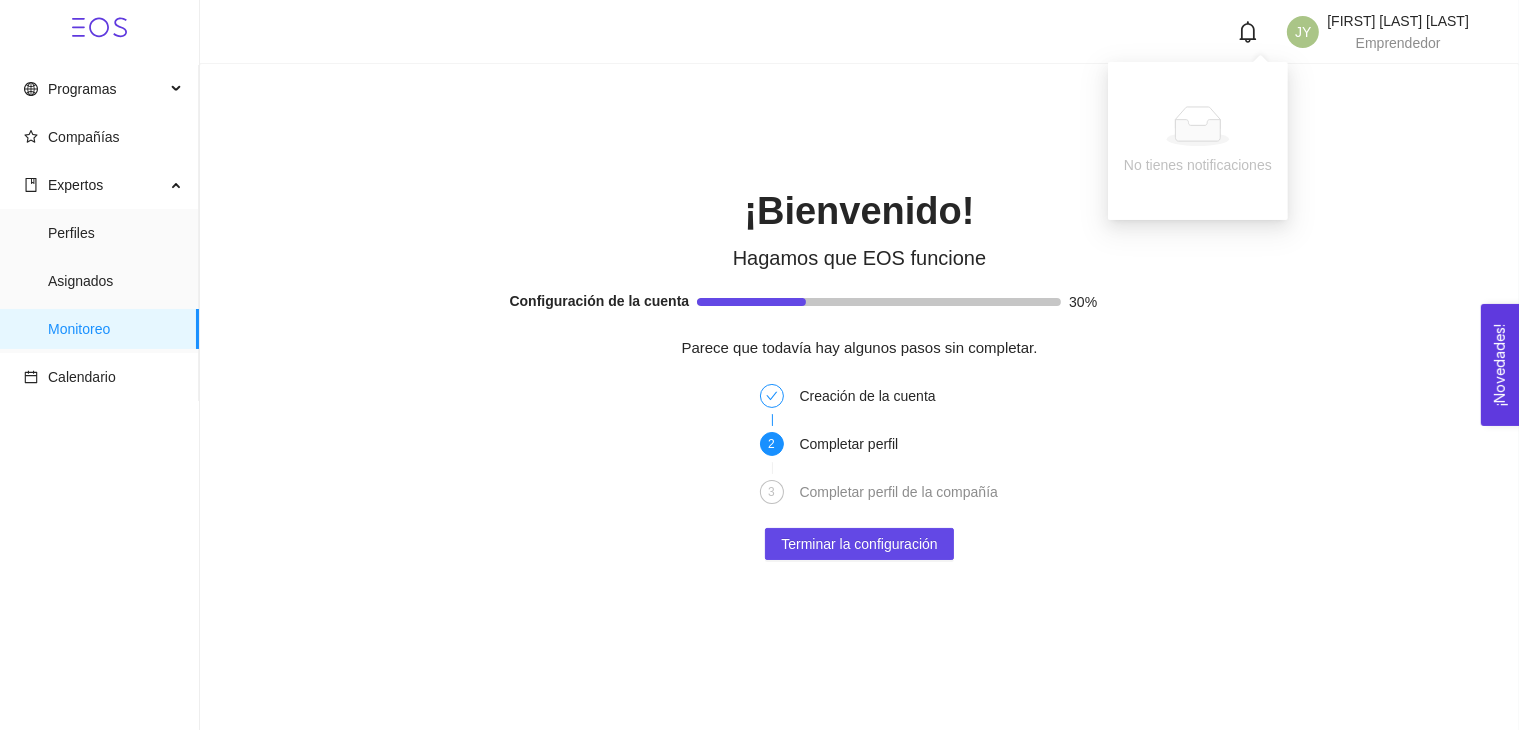 click on "¡Bienvenido! Hagamos que EOS funcione Configuración de la cuenta 30% Parece que todavía hay algunos pasos sin completar. Creación de la cuenta 2 Completar perfil 3 Completar perfil de la compañía Terminar la configuración" at bounding box center (859, 324) 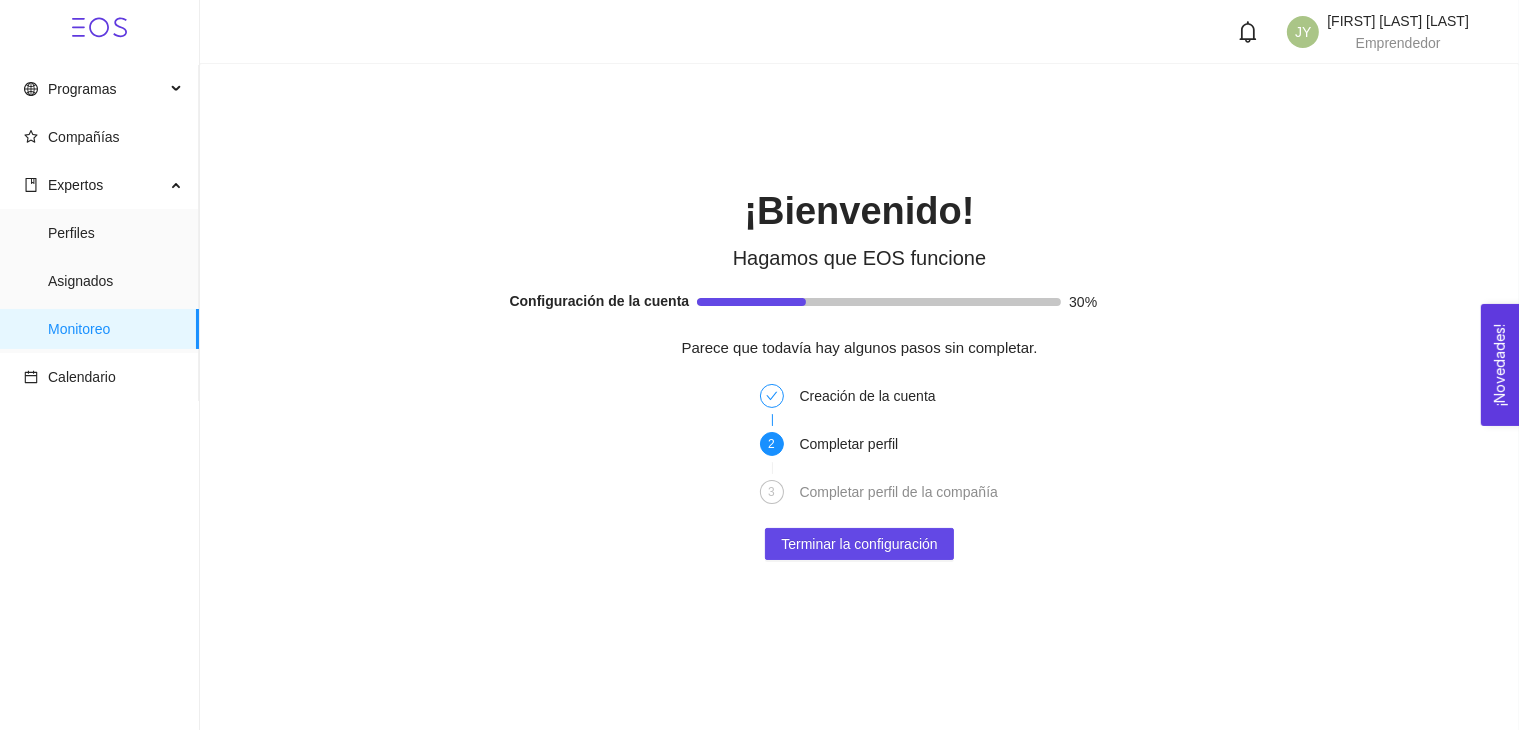 click on "¡Novedades! 0" at bounding box center [1500, 365] 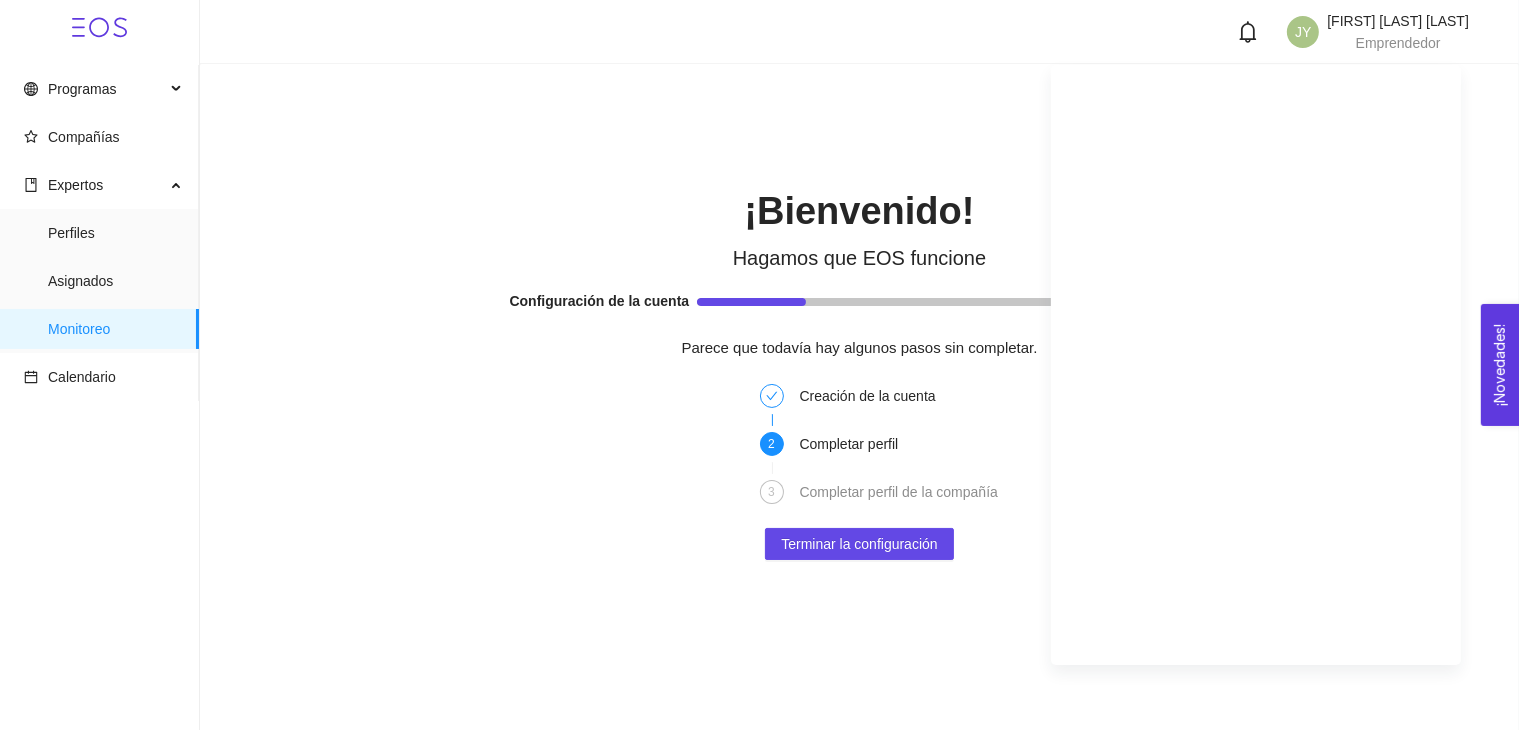 click on "¡Bienvenido! Hagamos que EOS funcione Configuración de la cuenta 30% Parece que todavía hay algunos pasos sin completar. Creación de la cuenta 2 Completar perfil 3 Completar perfil de la compañía Terminar la configuración" at bounding box center (859, 324) 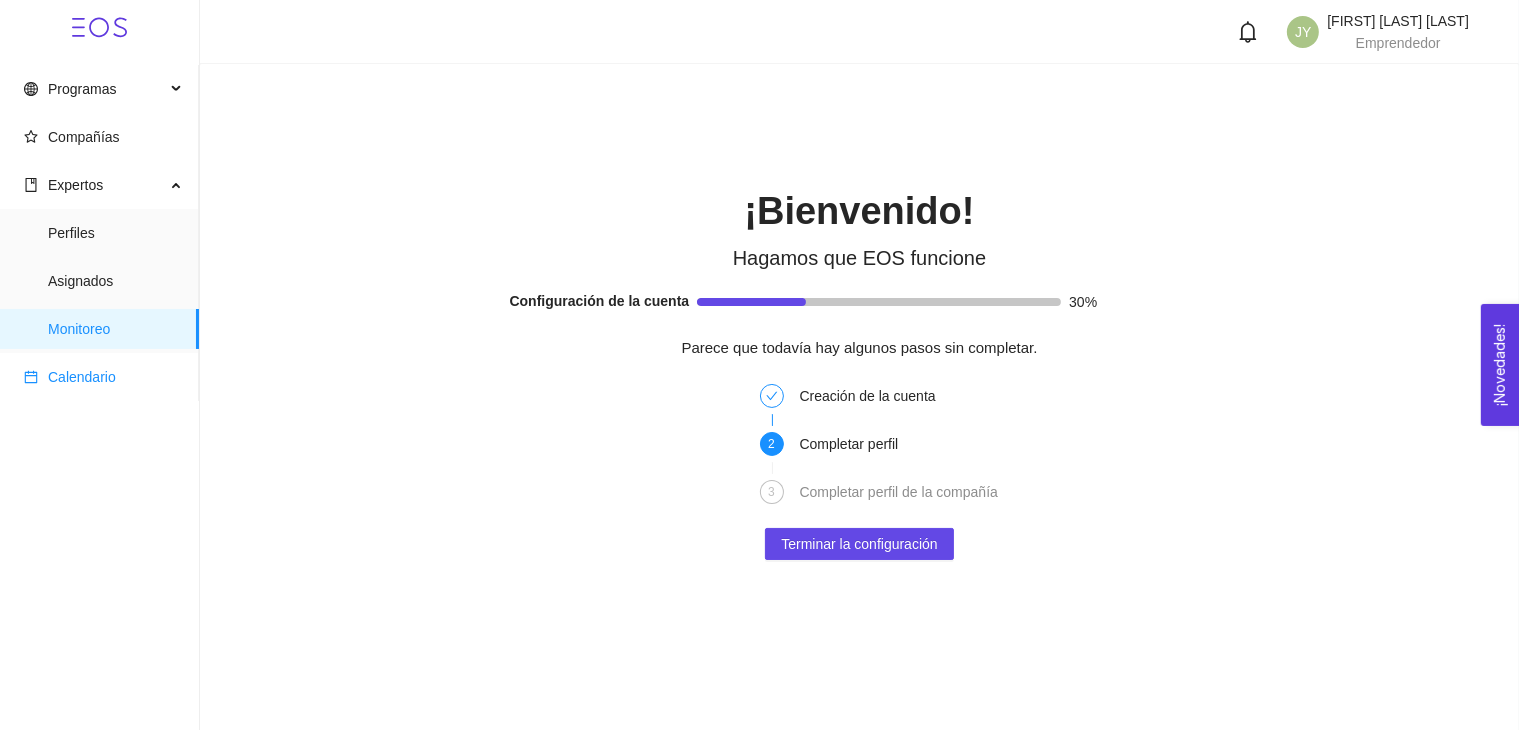 click on "Calendario" at bounding box center [82, 377] 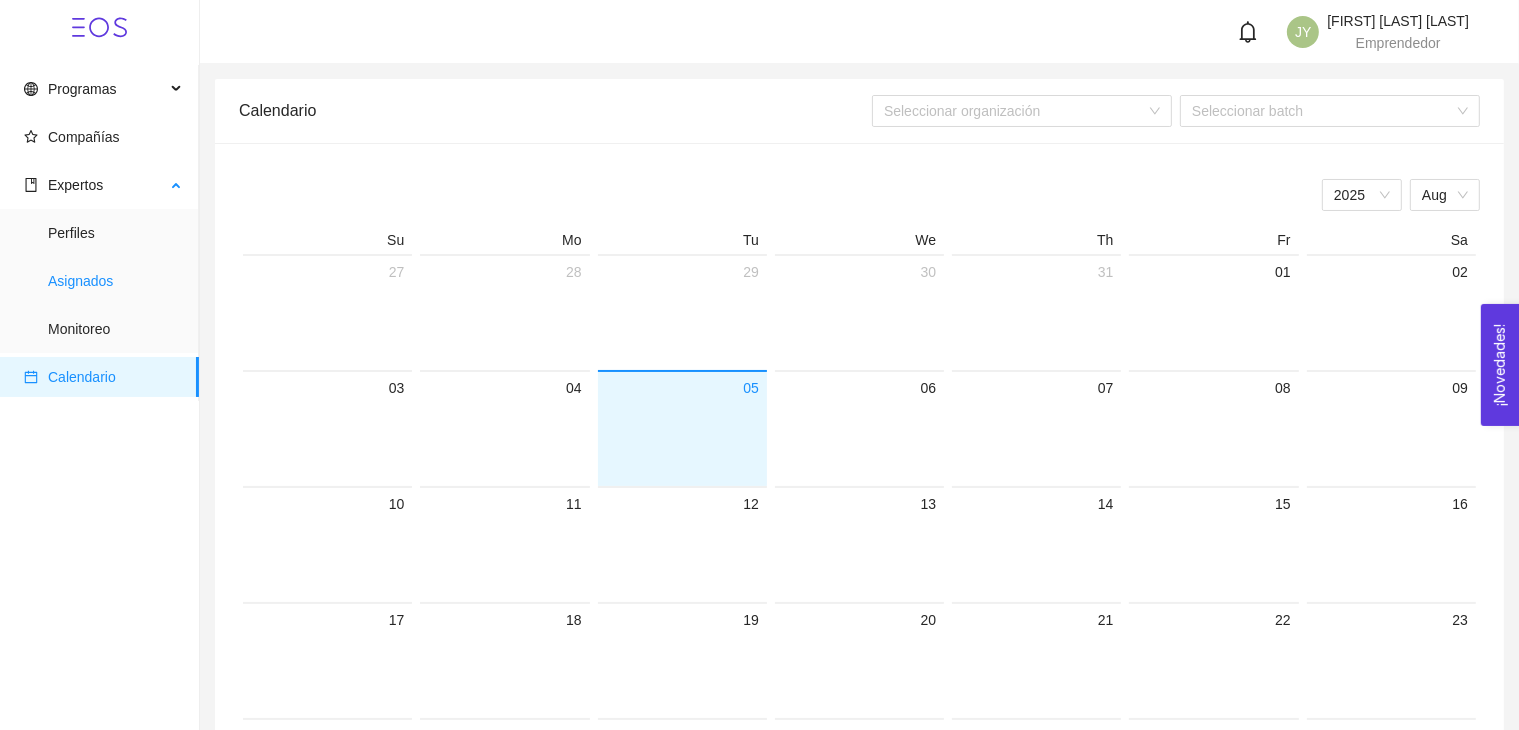 click on "Asignados" at bounding box center (115, 281) 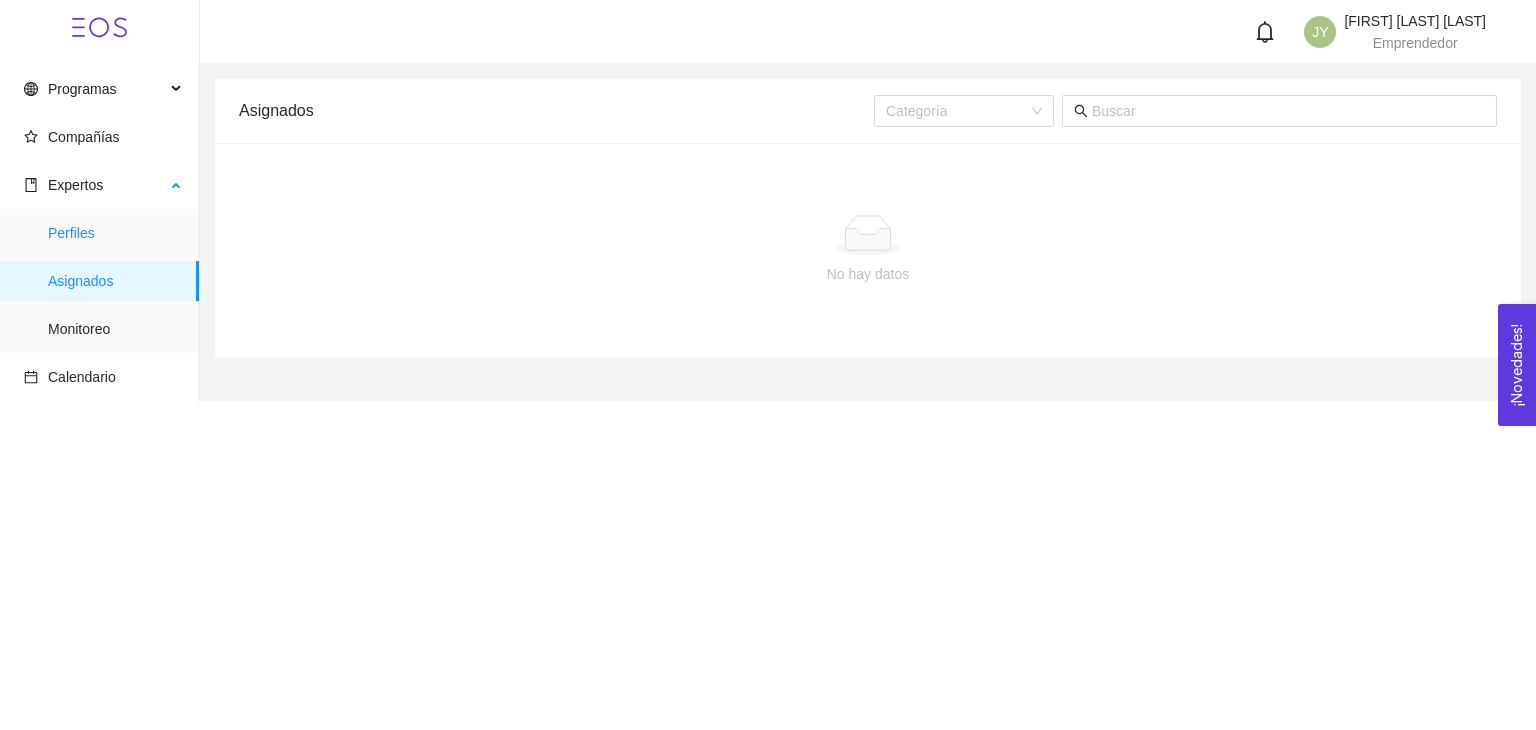 click on "Perfiles" at bounding box center (115, 233) 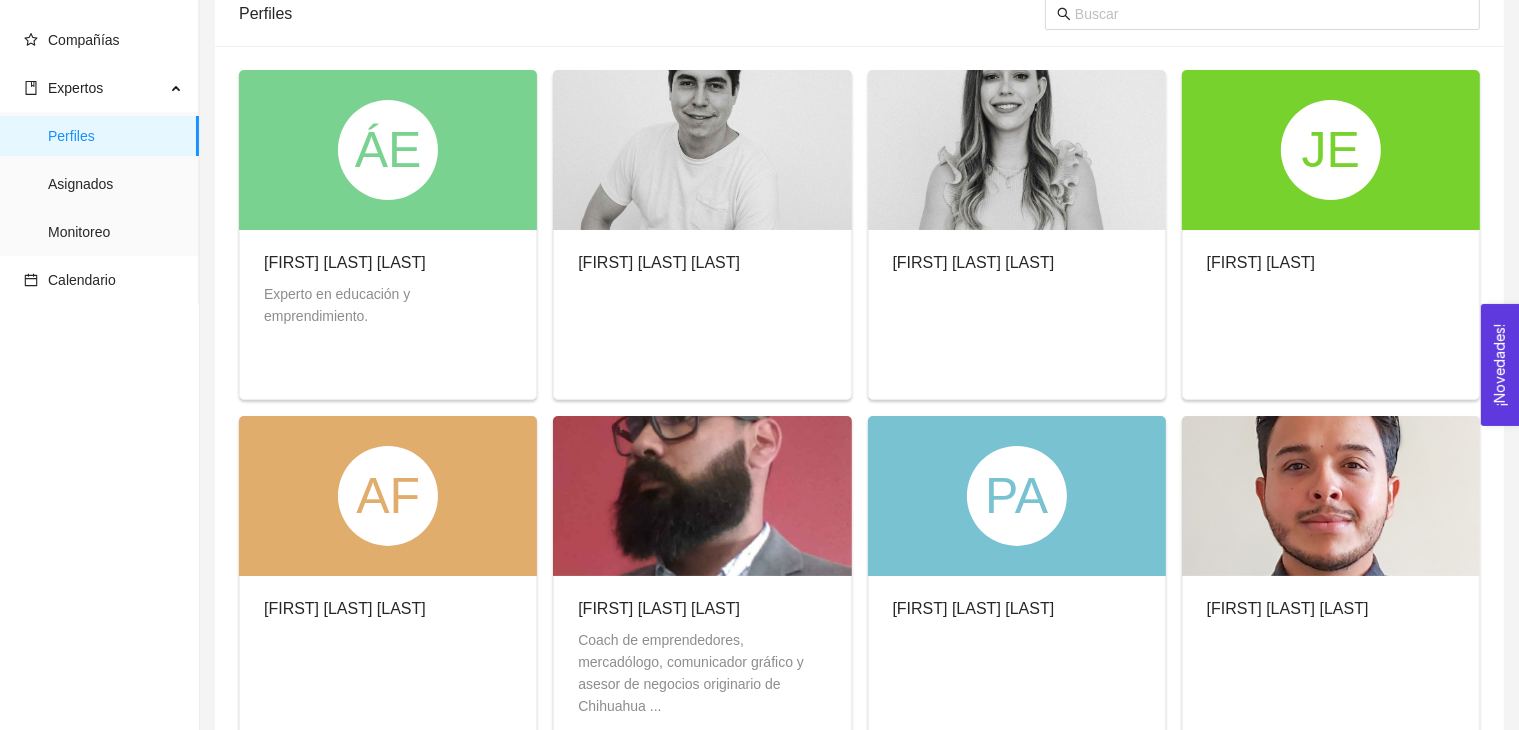 scroll, scrollTop: 0, scrollLeft: 0, axis: both 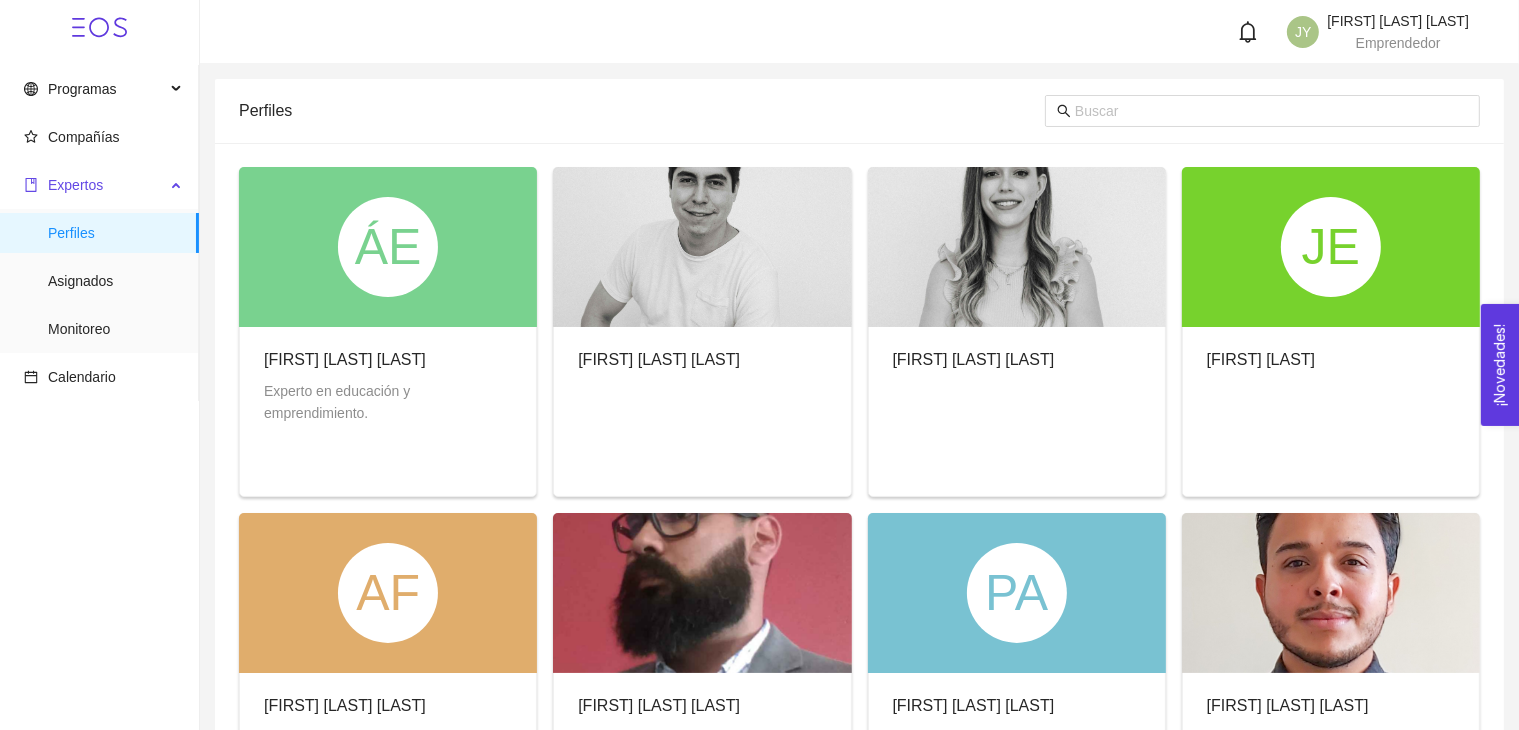 click on "Expertos" at bounding box center [94, 185] 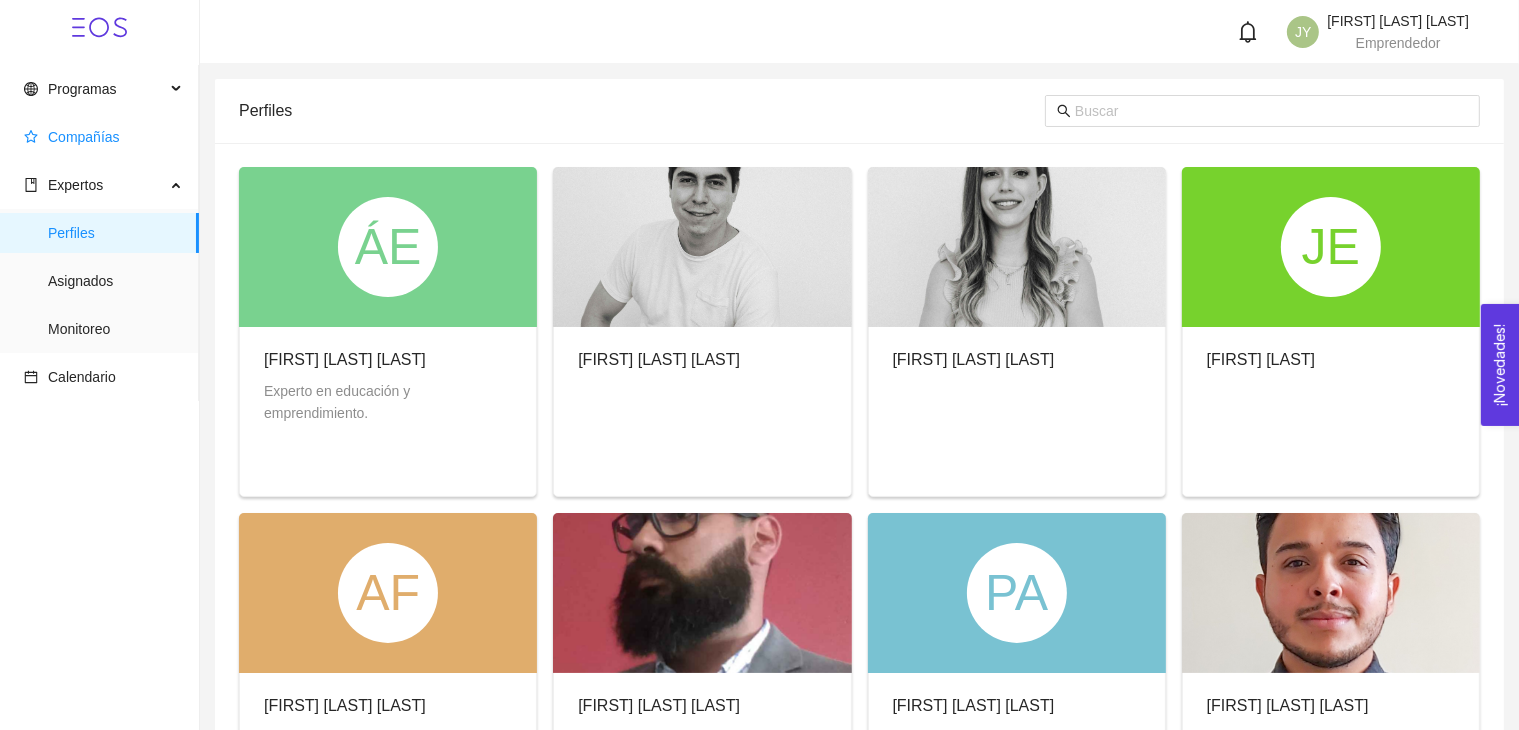 click on "Compañías" at bounding box center (103, 137) 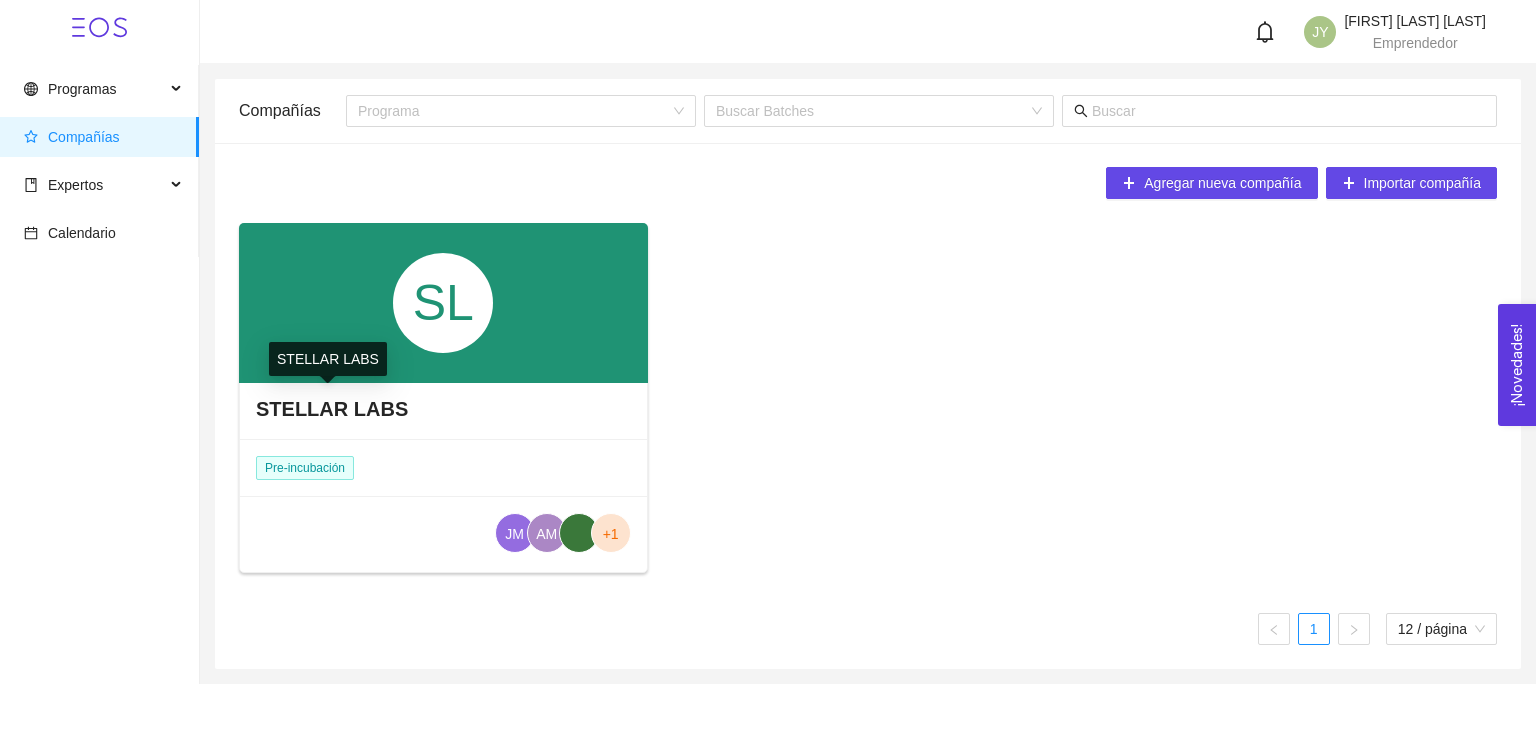 click on "STELLAR LABS" at bounding box center (332, 409) 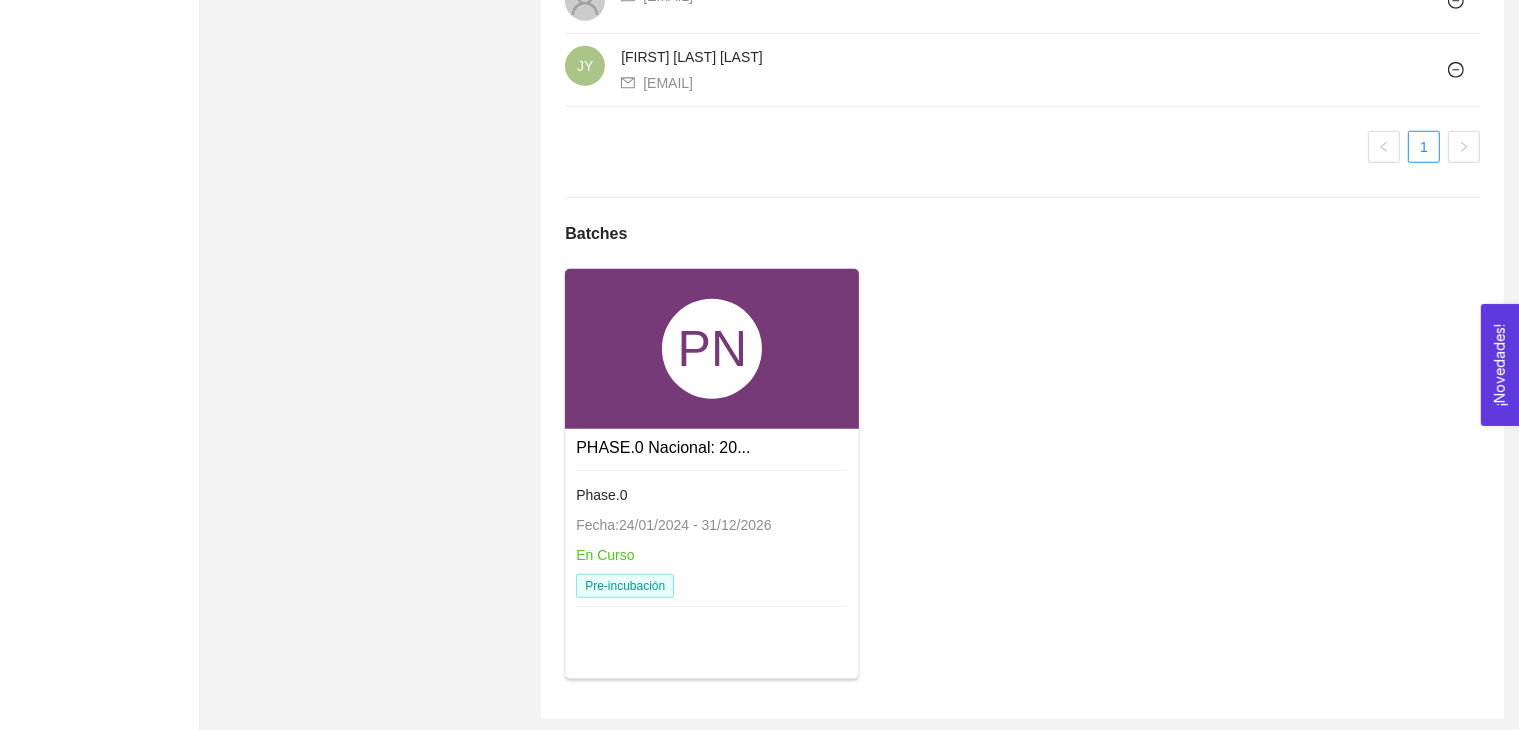 scroll, scrollTop: 1522, scrollLeft: 0, axis: vertical 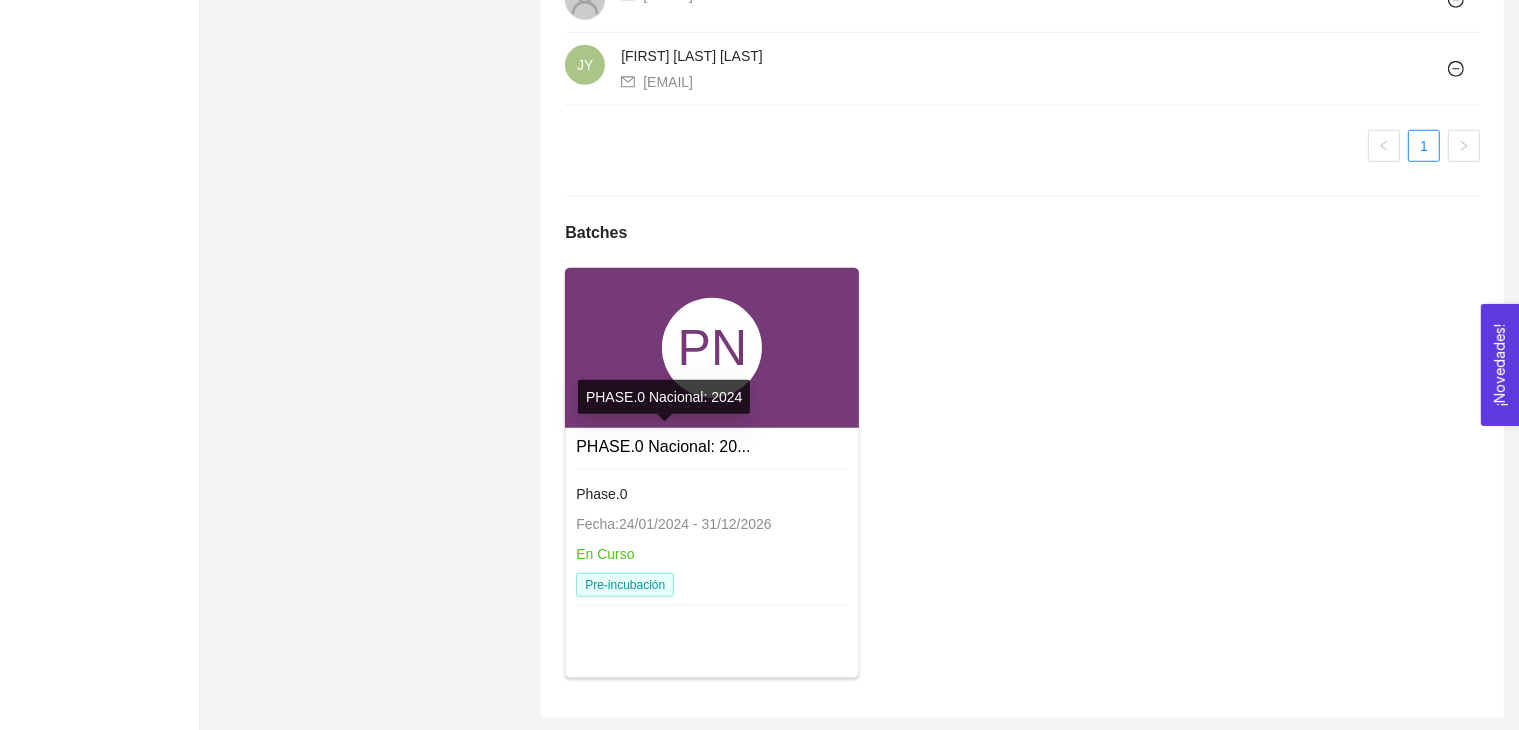 click on "PHASE.0 Nacional: 20..." at bounding box center [663, 446] 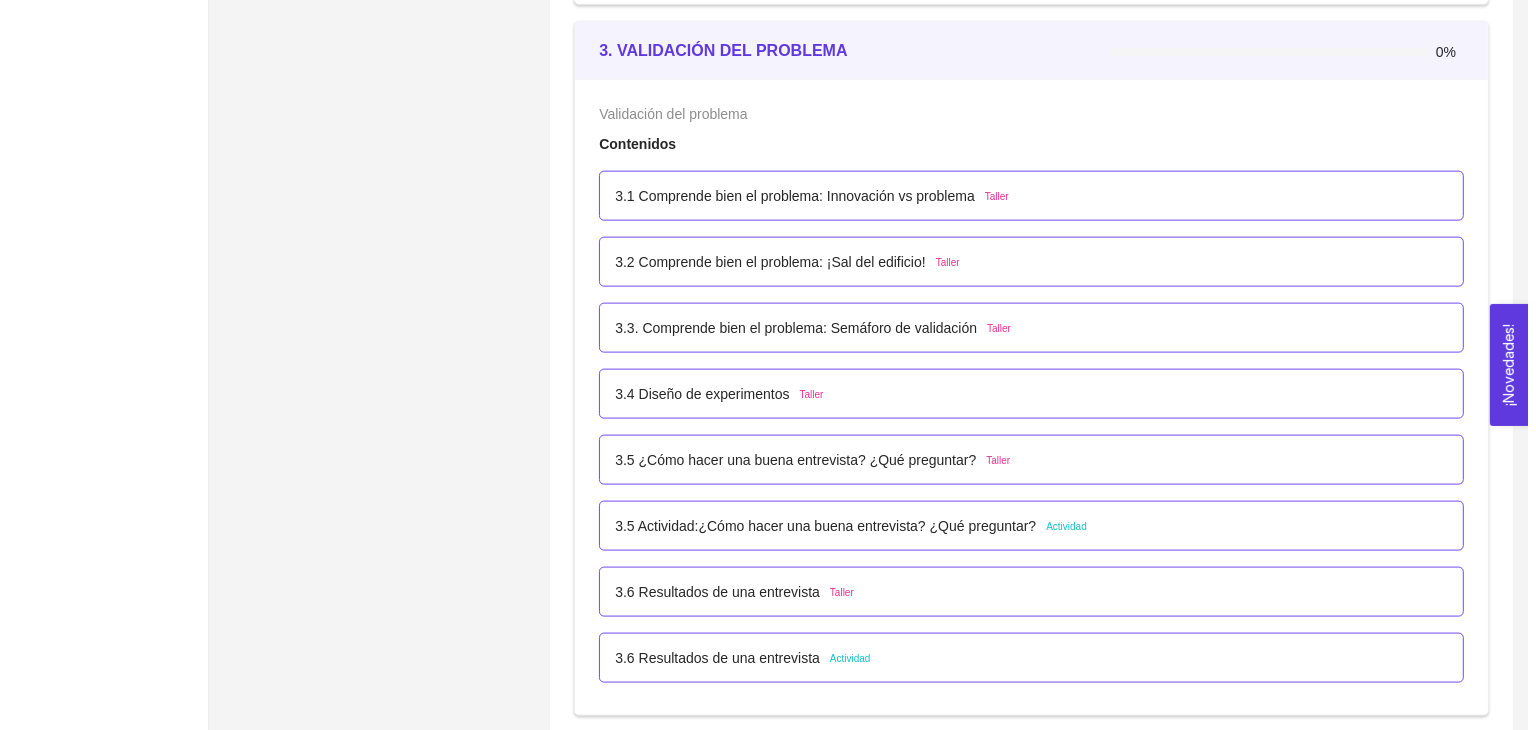 scroll, scrollTop: 2600, scrollLeft: 0, axis: vertical 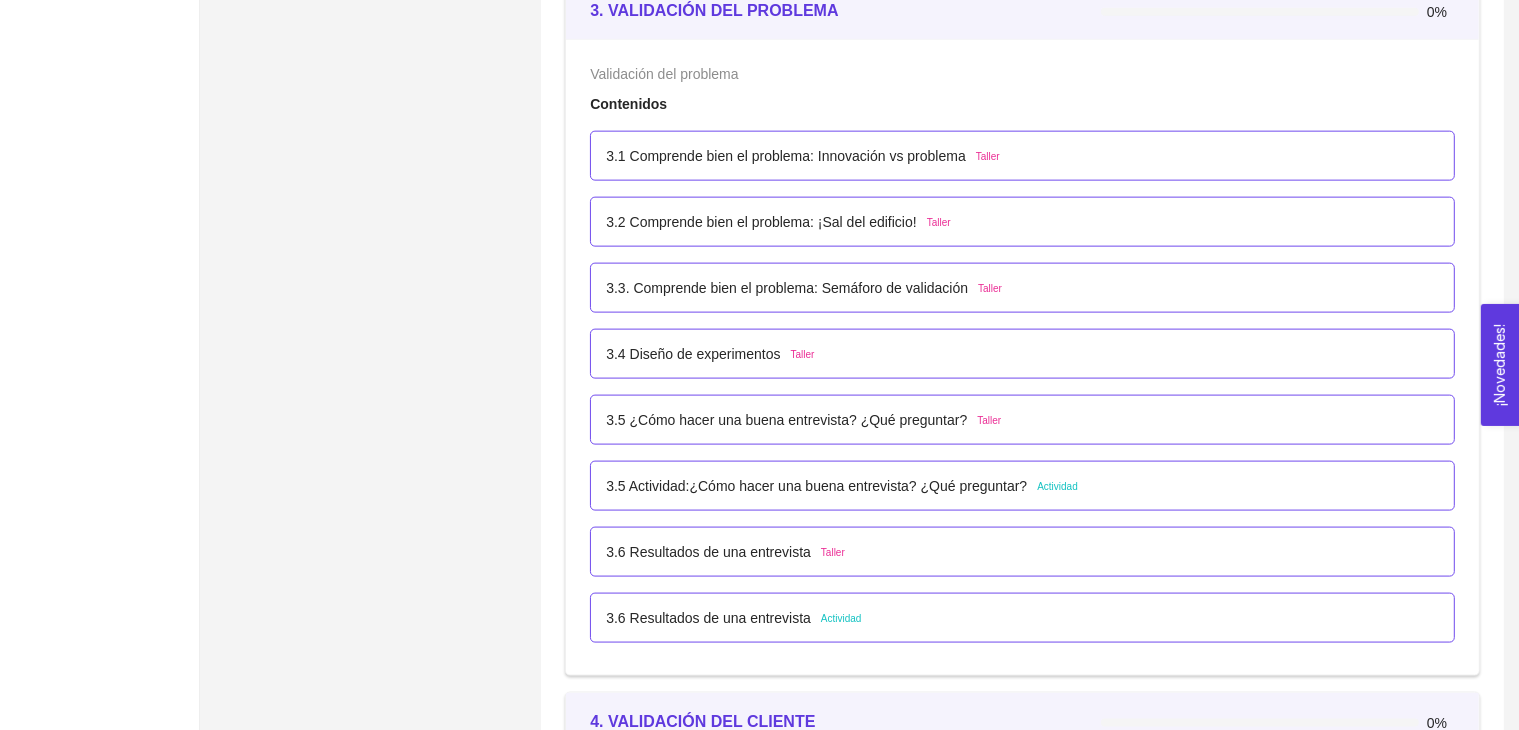 click on "3.6 Resultados de una entrevista" at bounding box center [708, 552] 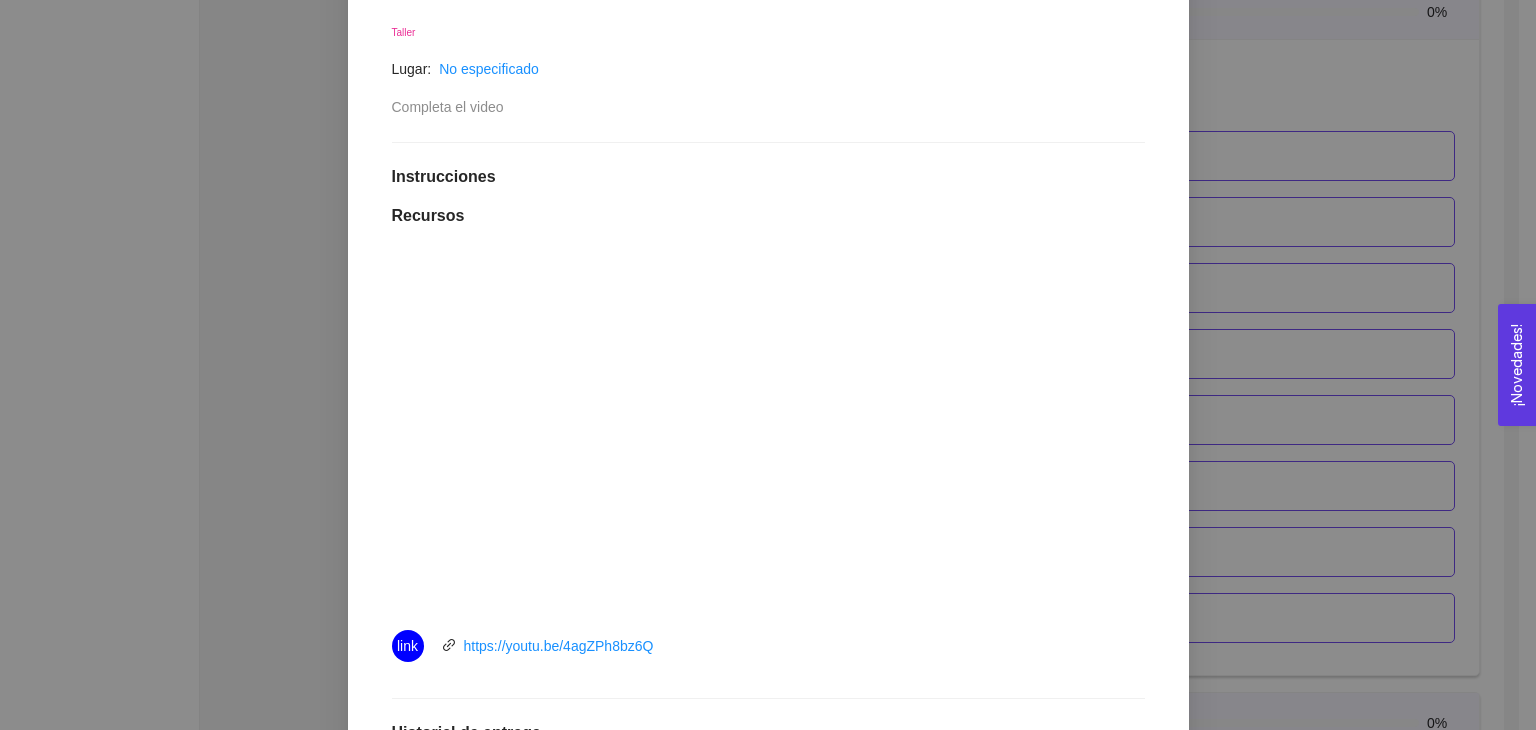 scroll, scrollTop: 400, scrollLeft: 0, axis: vertical 